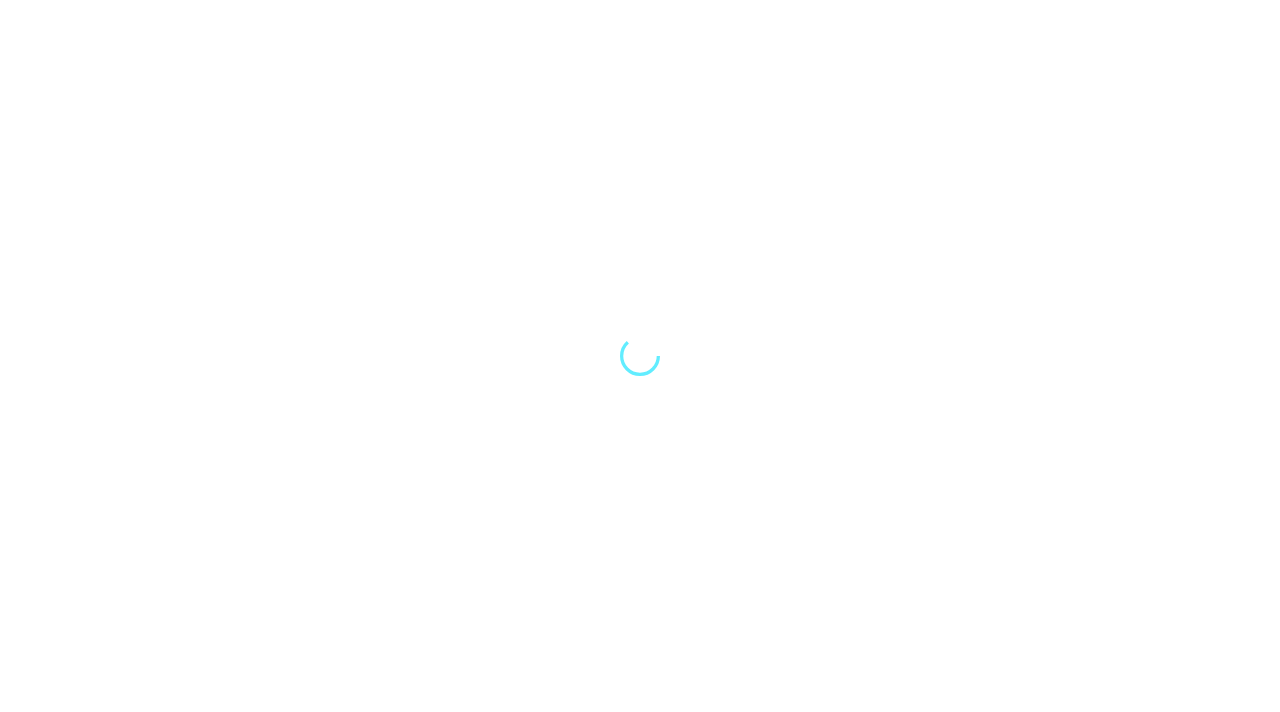 scroll, scrollTop: 0, scrollLeft: 0, axis: both 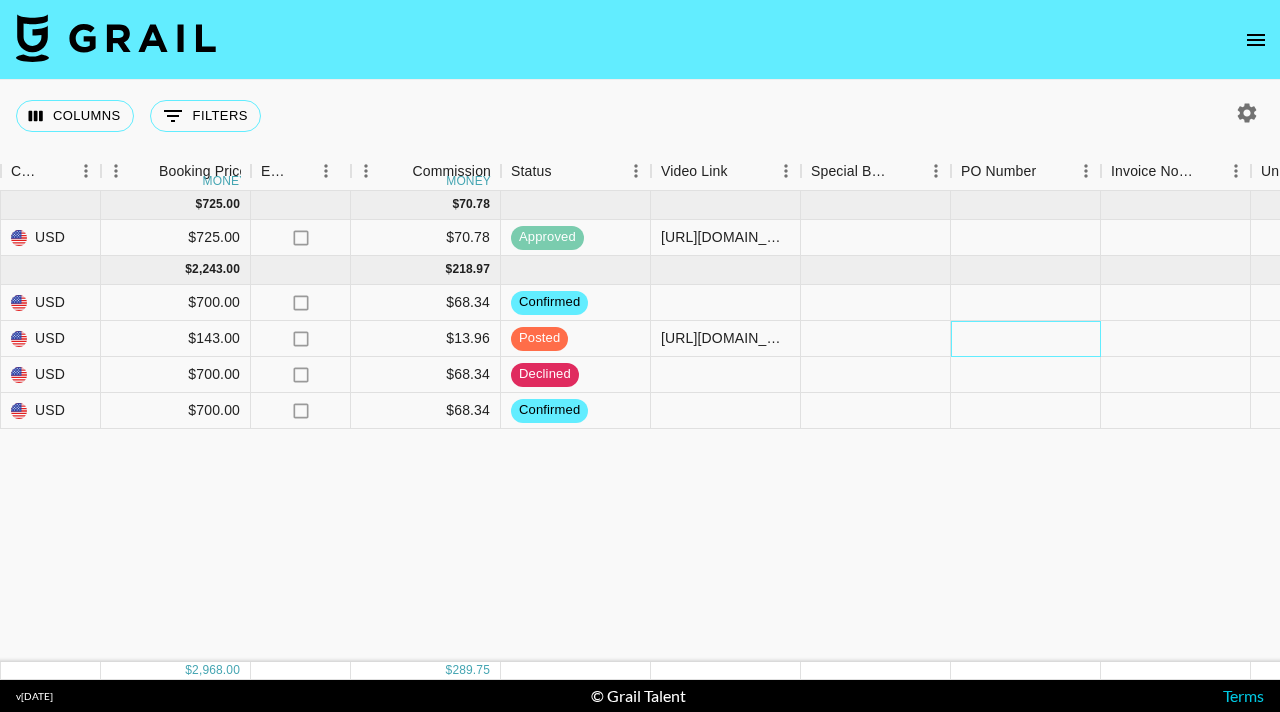 click at bounding box center [1026, 339] 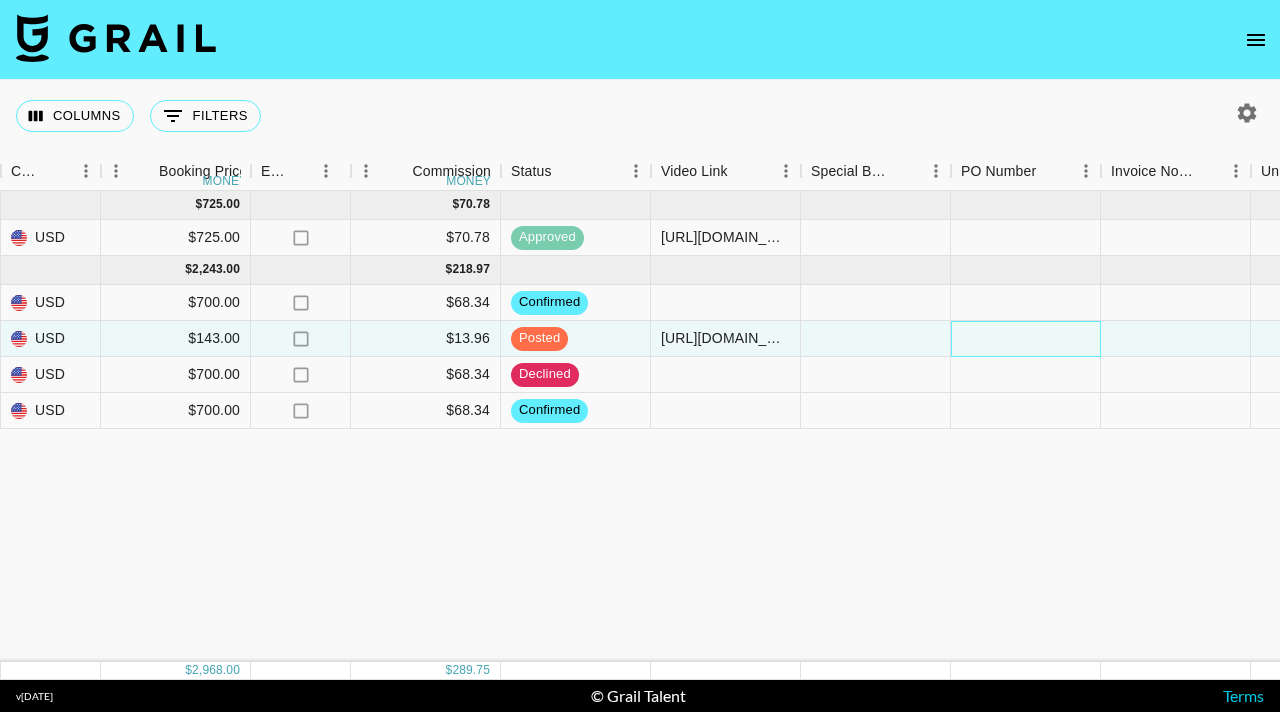click at bounding box center (1026, 339) 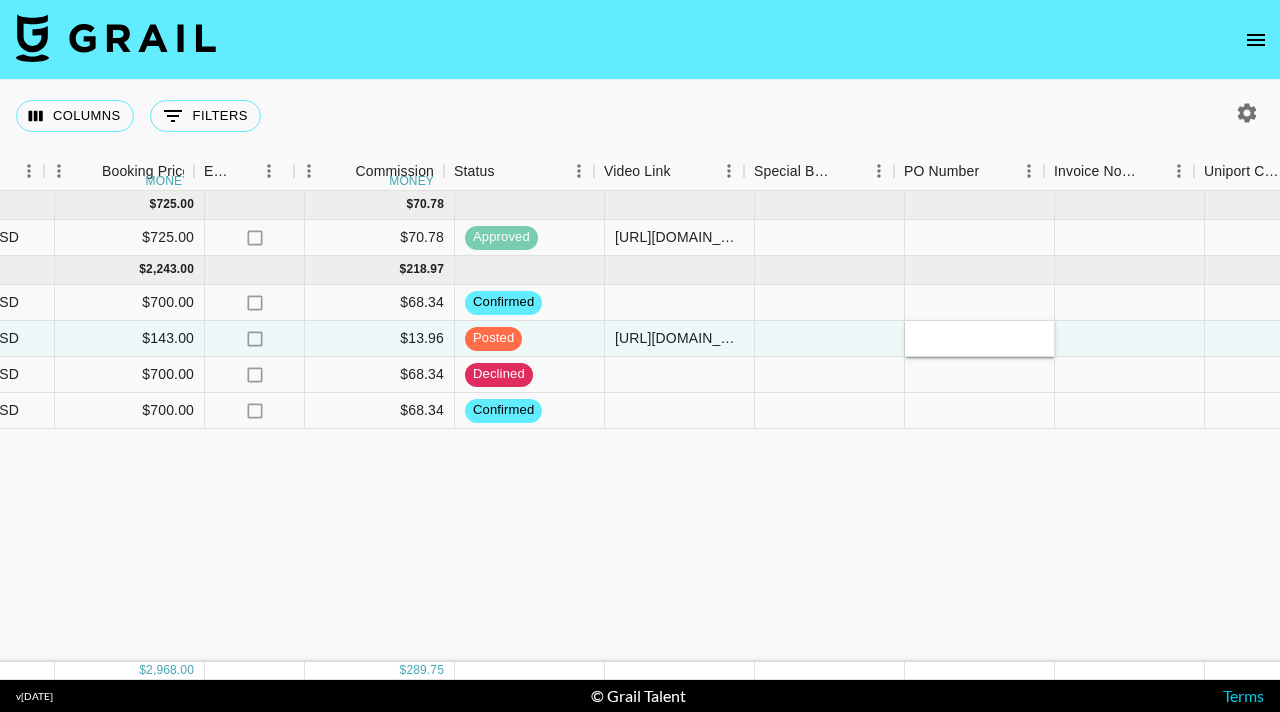 scroll, scrollTop: 0, scrollLeft: 1300, axis: horizontal 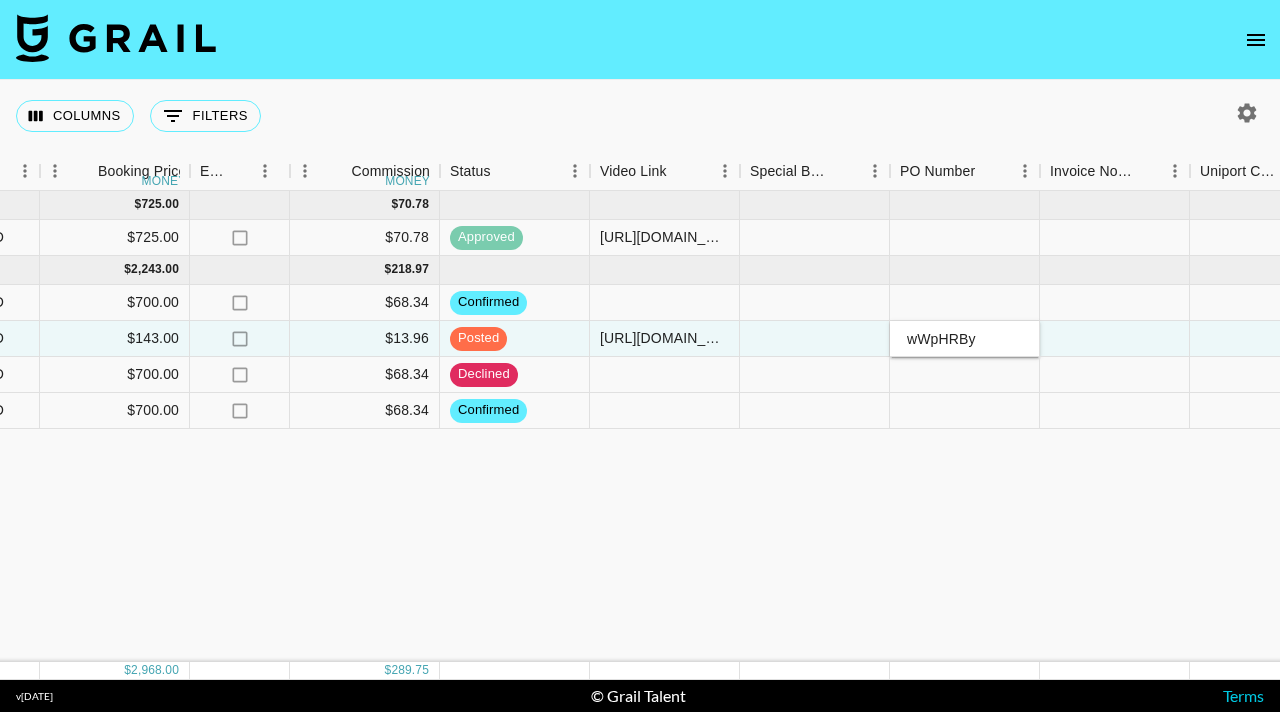 type on "wWpHRBy" 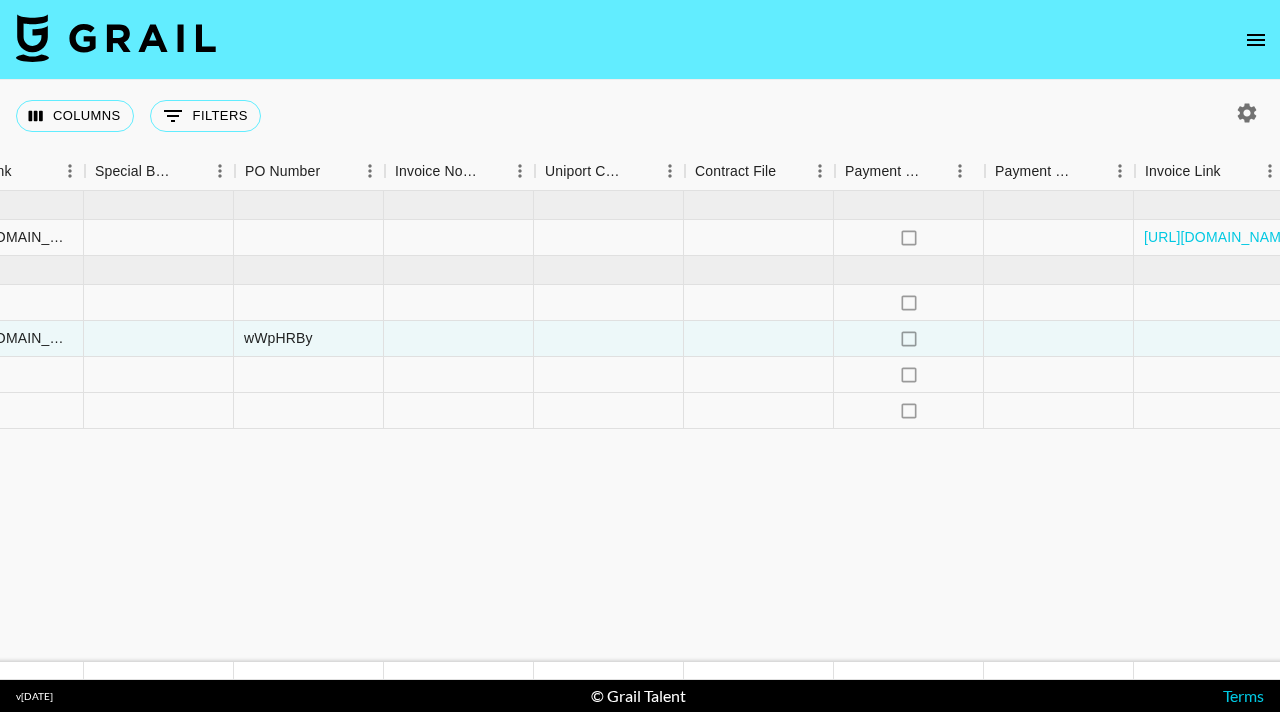 scroll, scrollTop: 0, scrollLeft: 2040, axis: horizontal 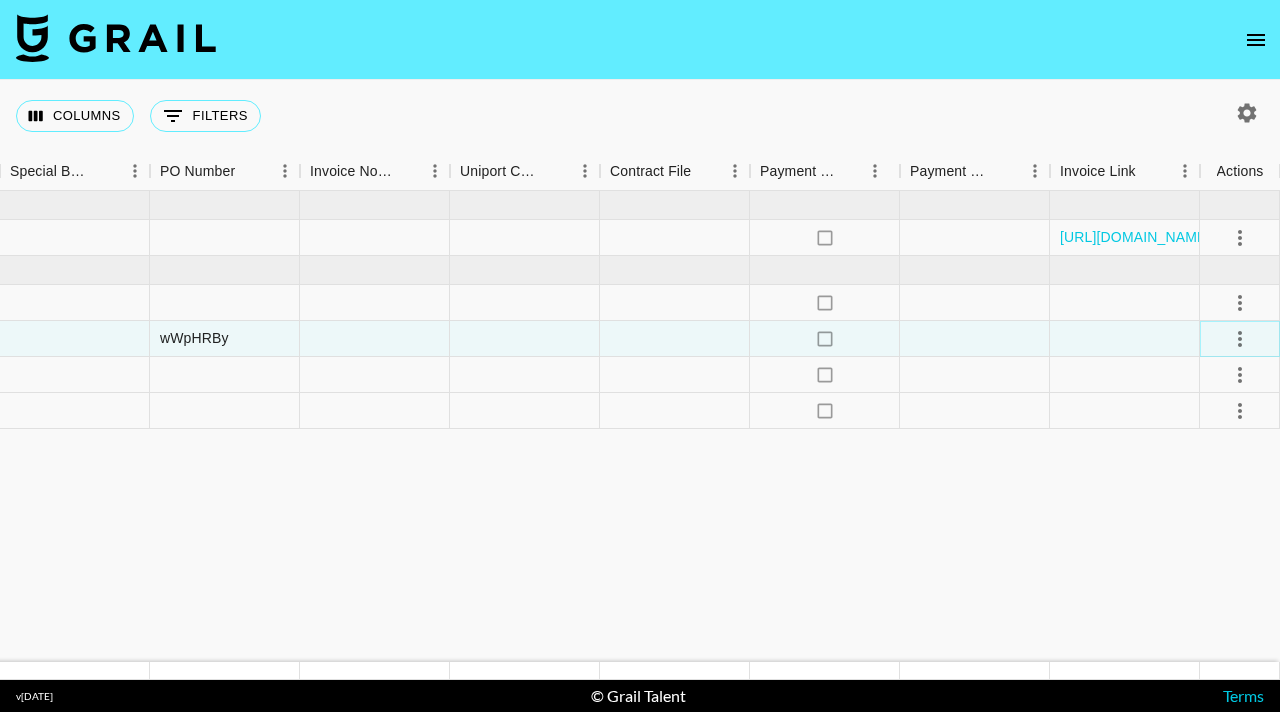 click 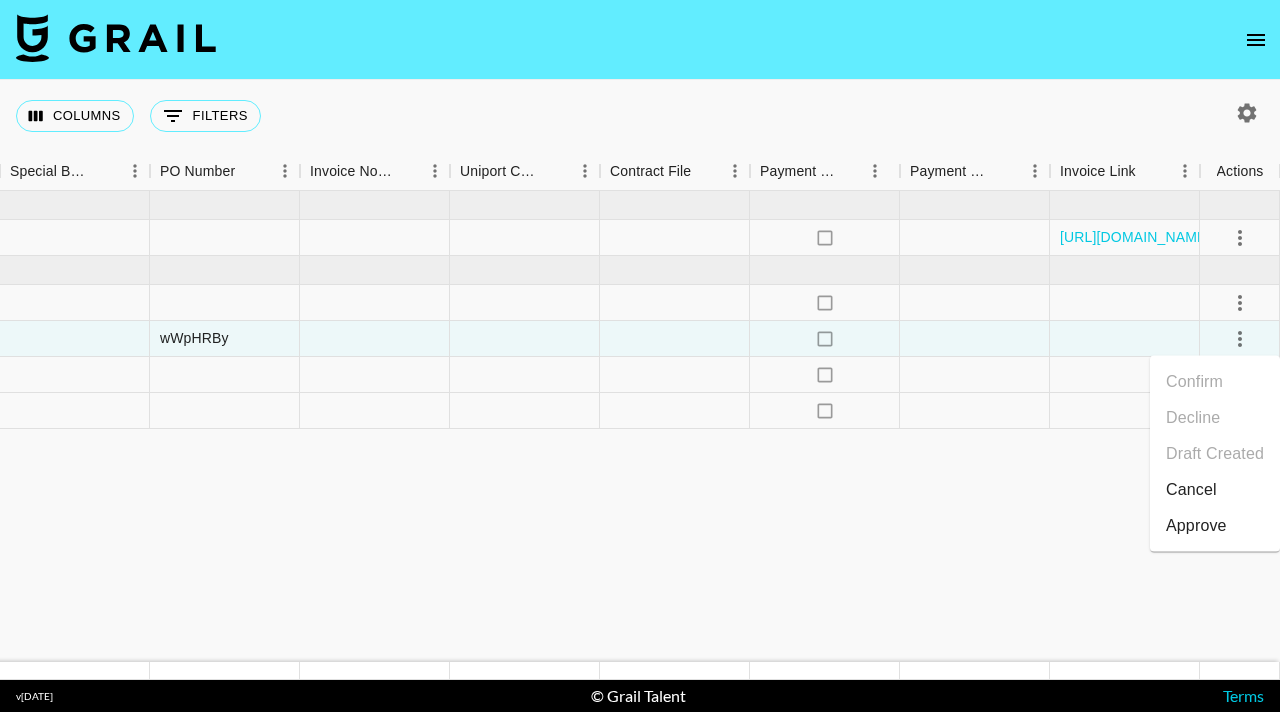 click on "Approve" at bounding box center (1196, 526) 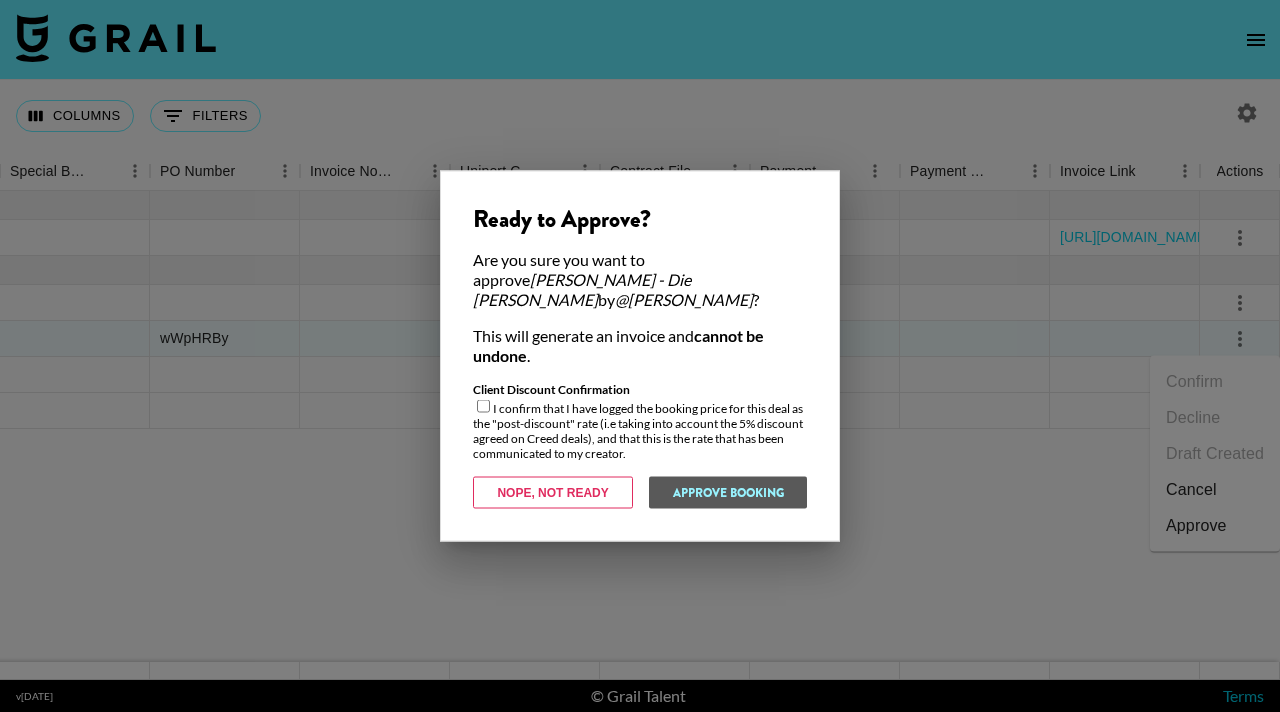 click at bounding box center [483, 406] 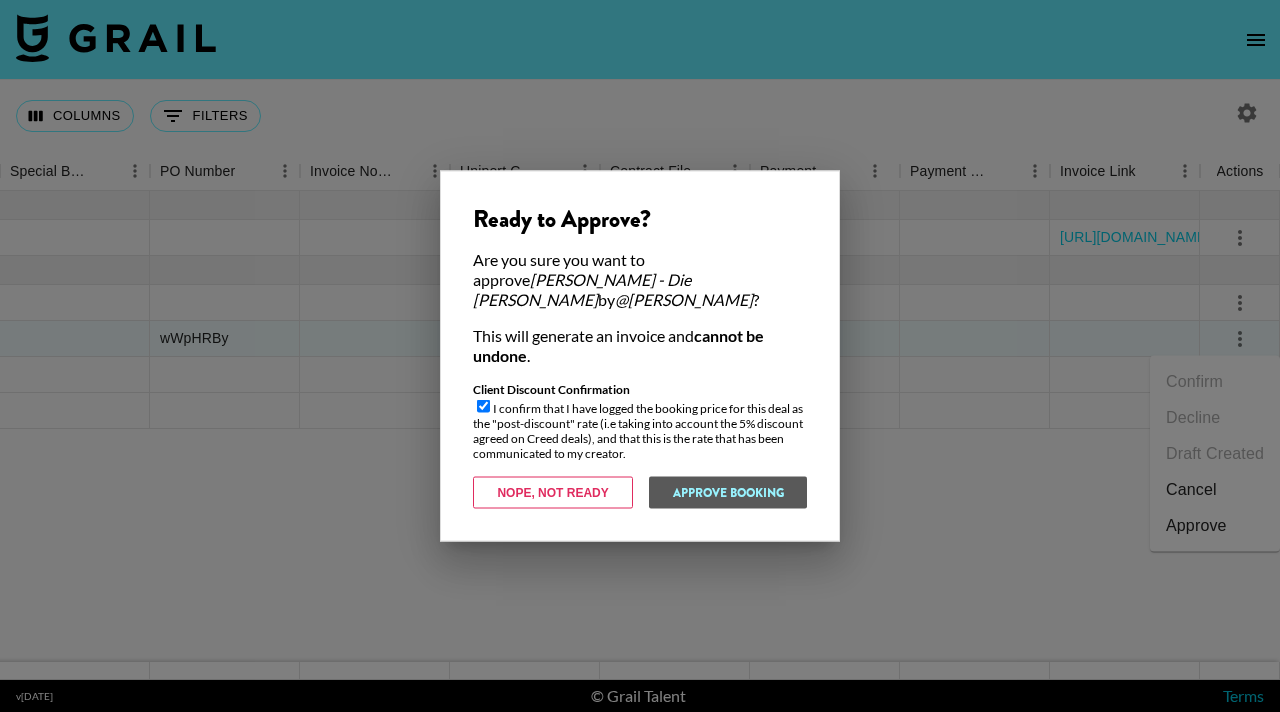 checkbox on "true" 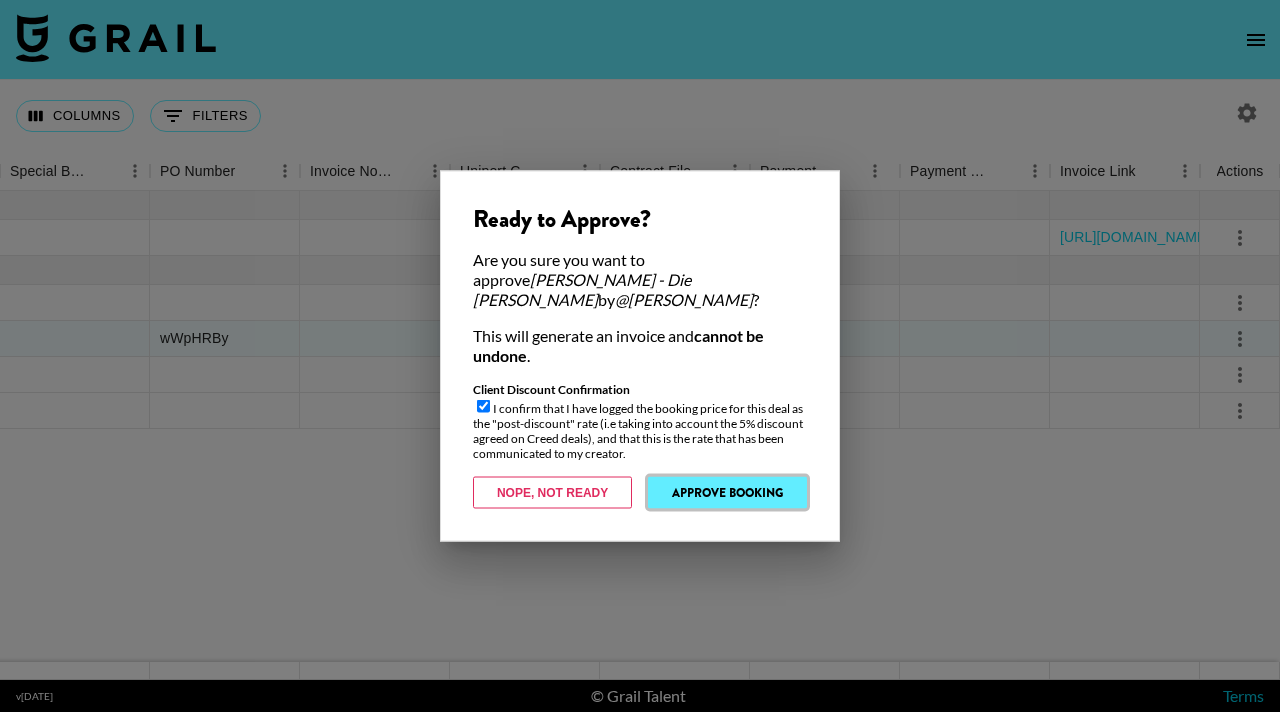 click on "Approve Booking" at bounding box center (727, 493) 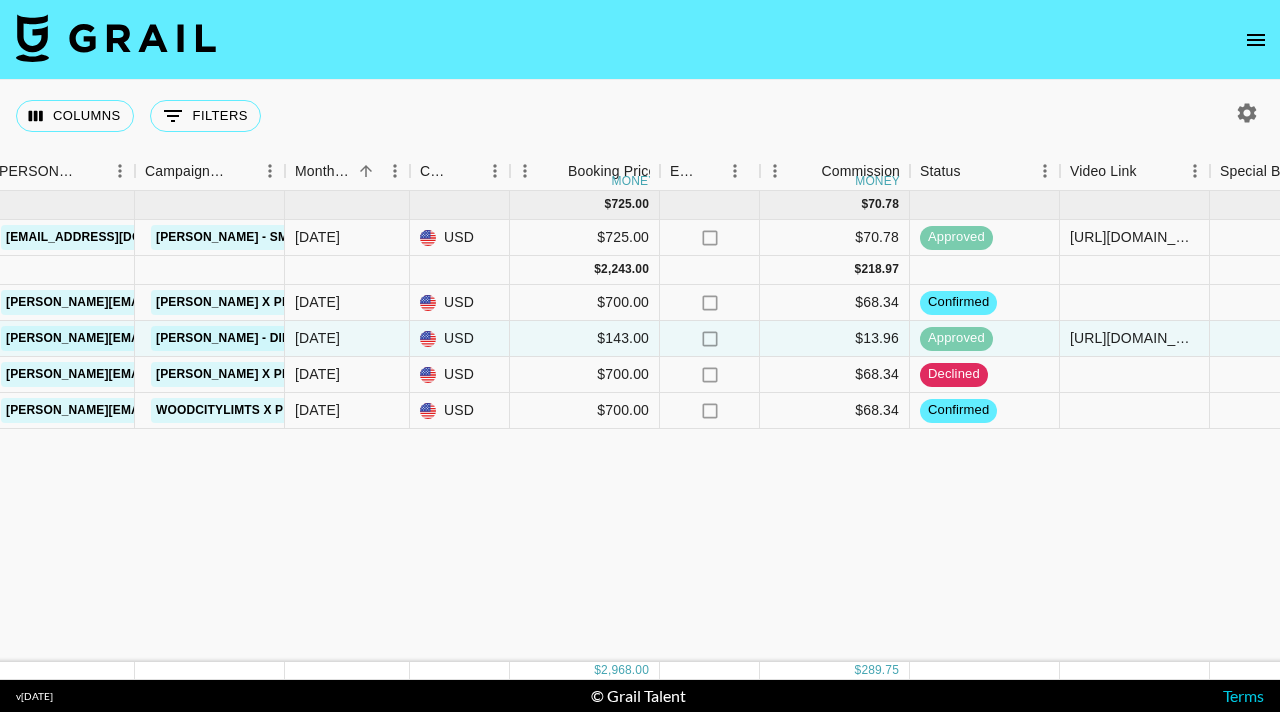 scroll, scrollTop: 0, scrollLeft: 752, axis: horizontal 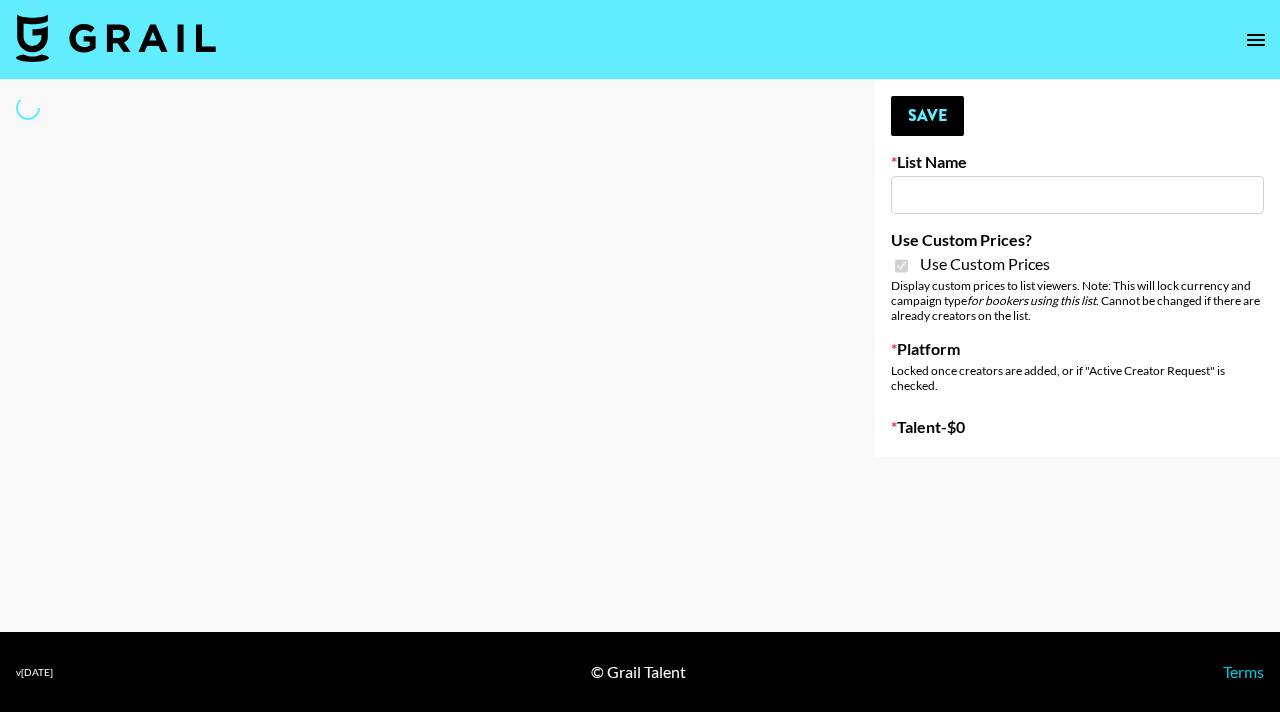 type on "Simple App 18/07" 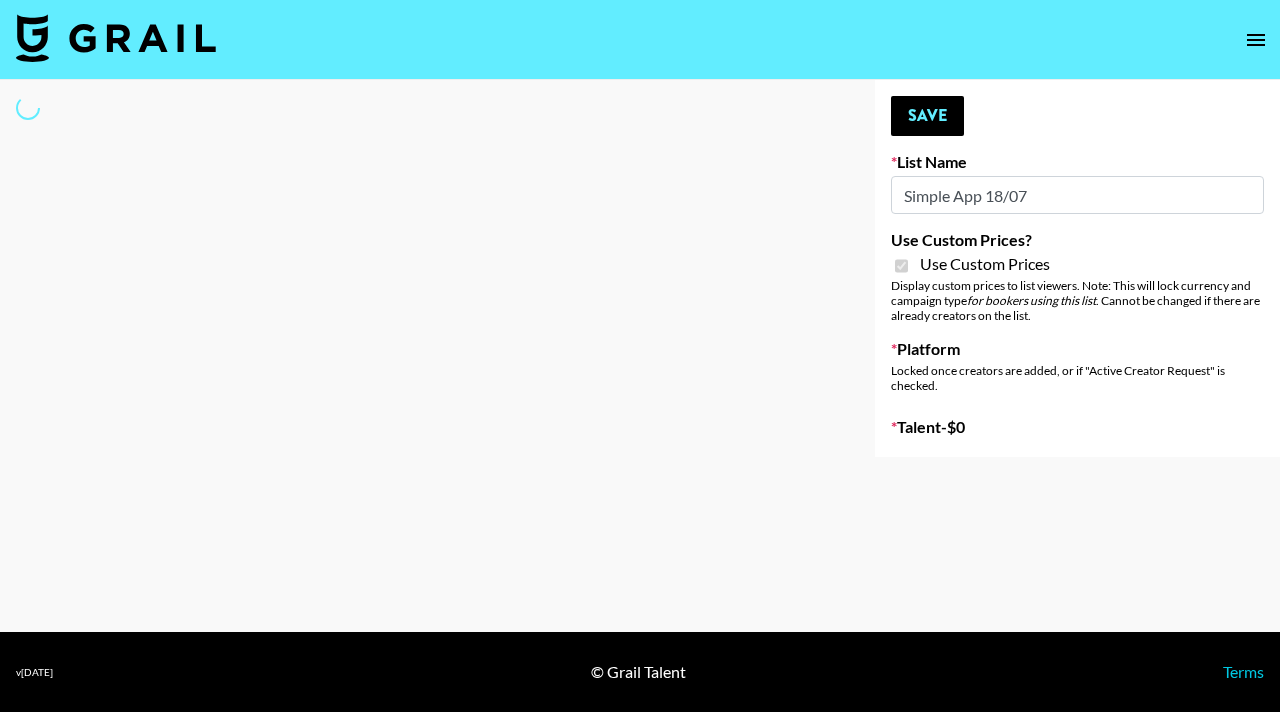 select on "Brand" 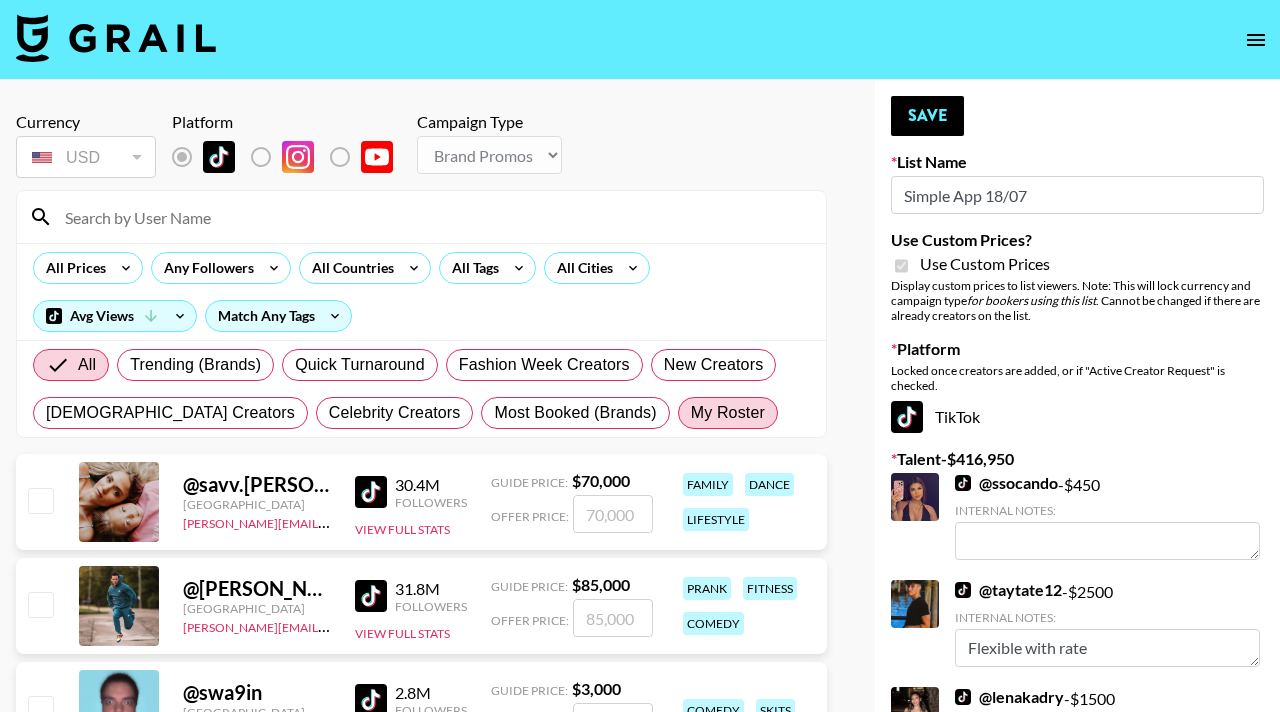 click on "My Roster" at bounding box center (728, 413) 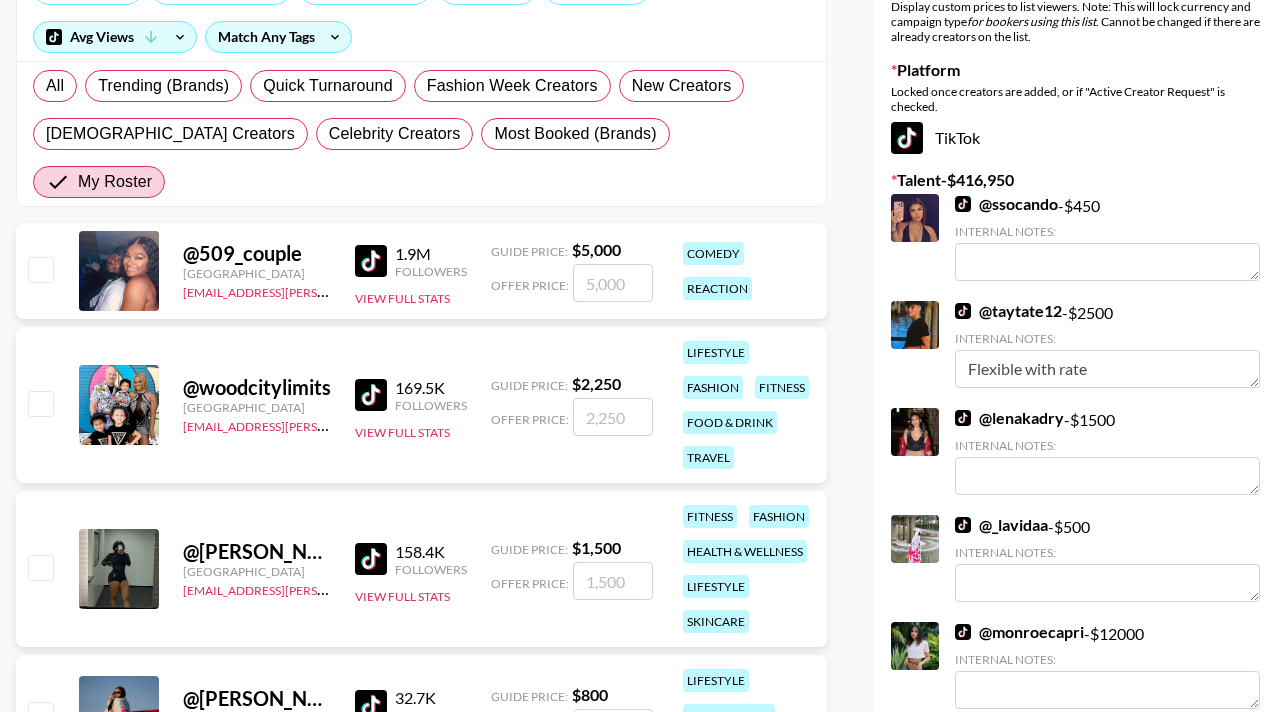 scroll, scrollTop: 282, scrollLeft: 0, axis: vertical 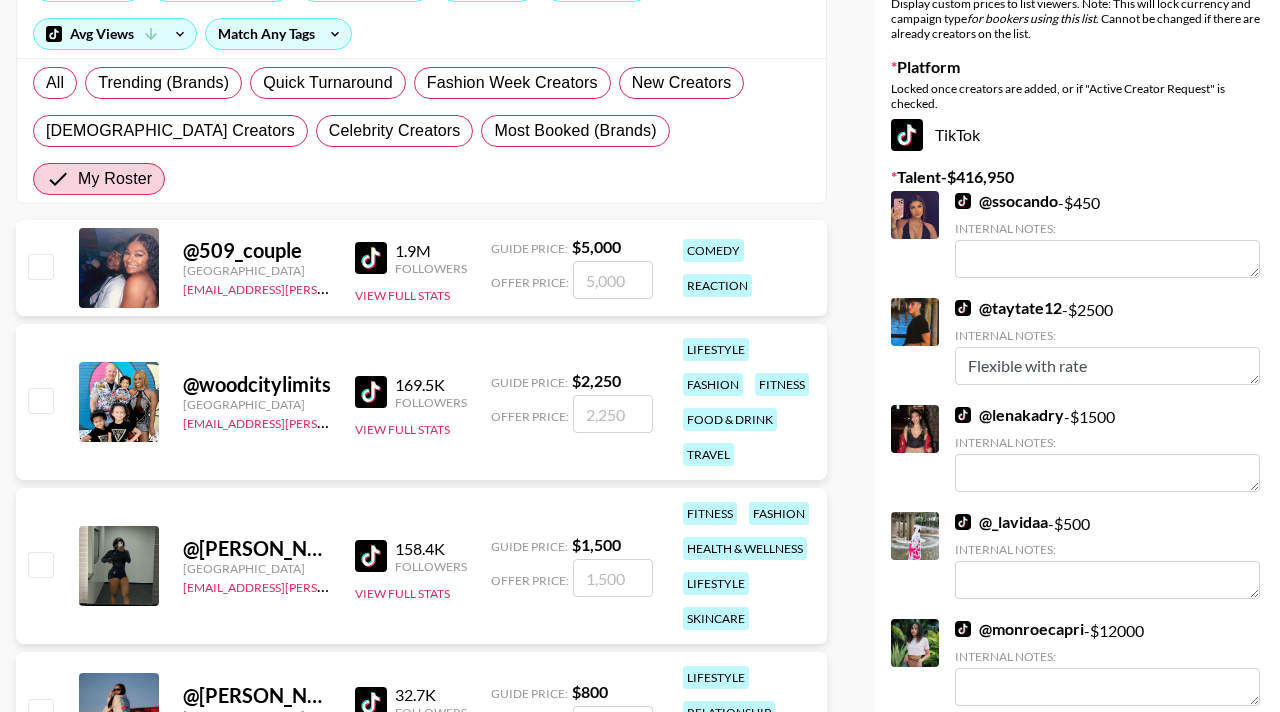 click at bounding box center [40, 400] 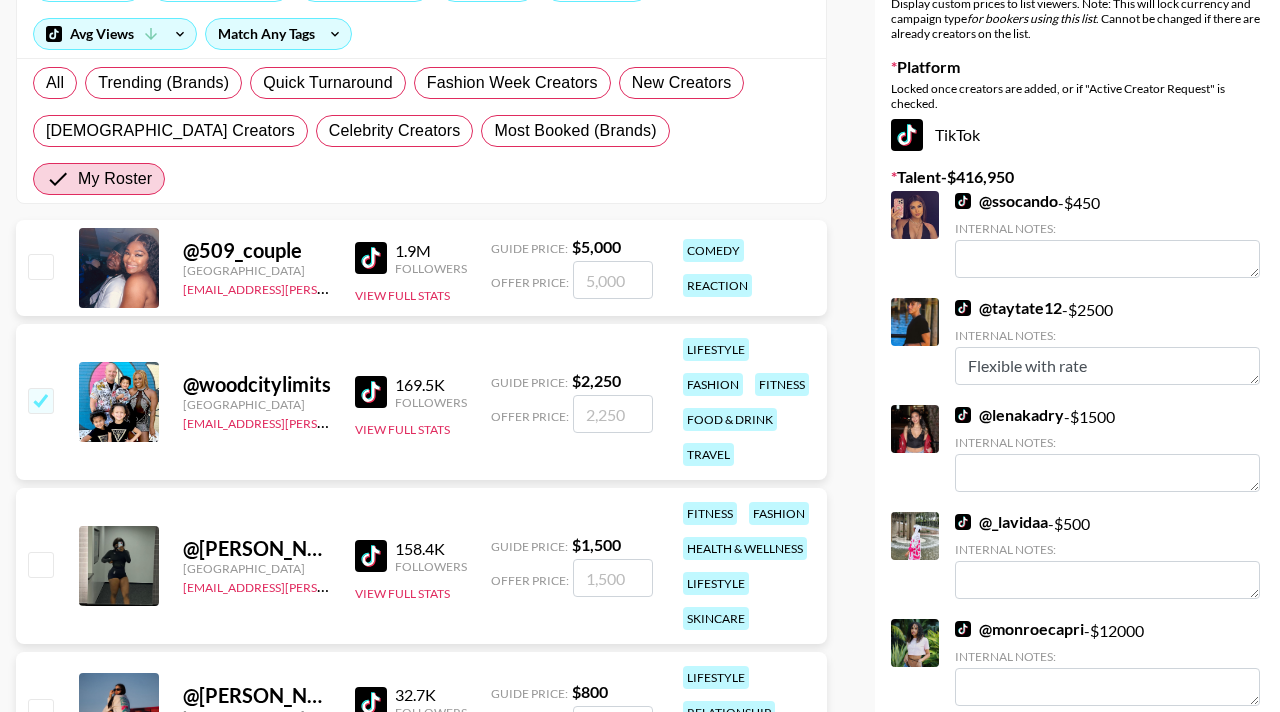 checkbox on "true" 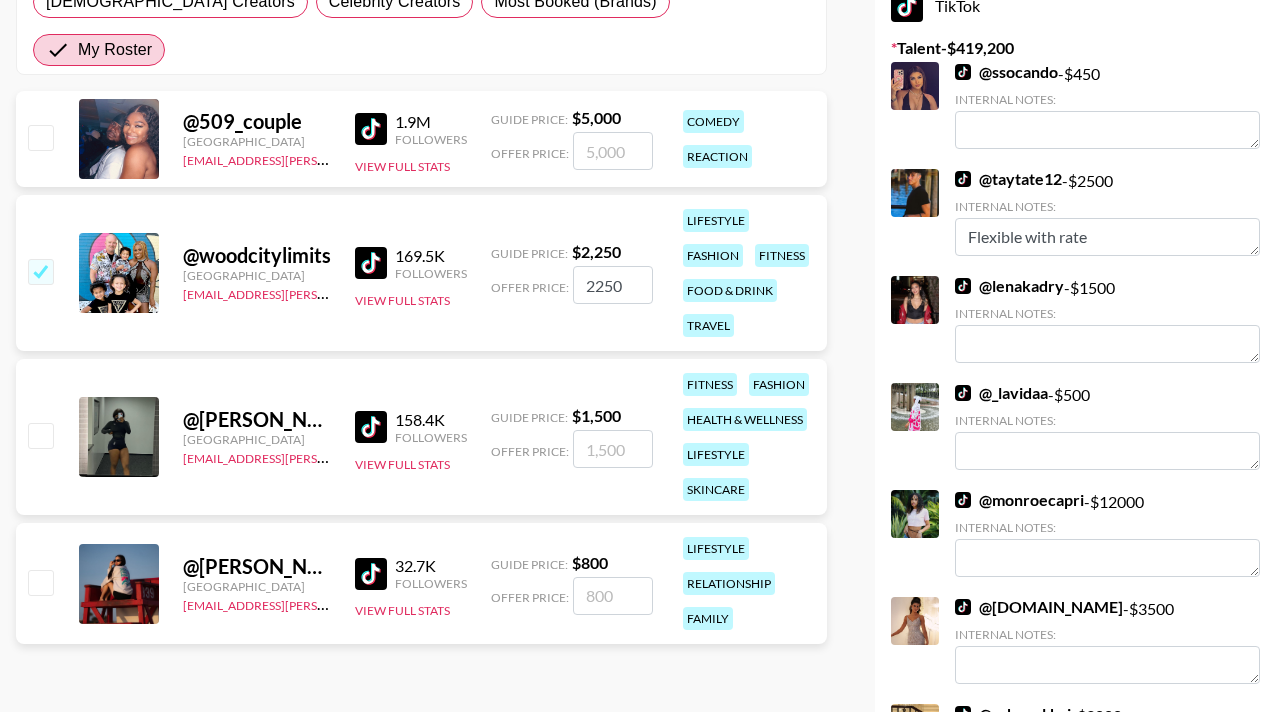 scroll, scrollTop: 417, scrollLeft: 0, axis: vertical 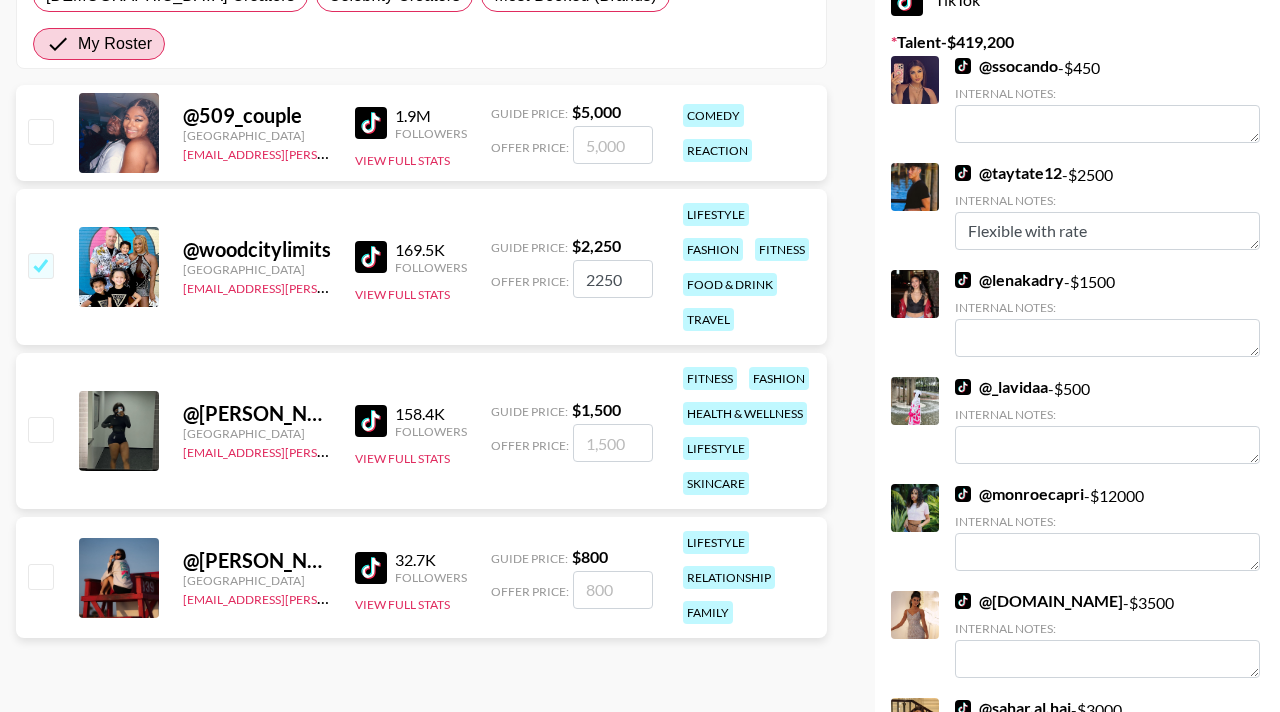 click at bounding box center [40, 429] 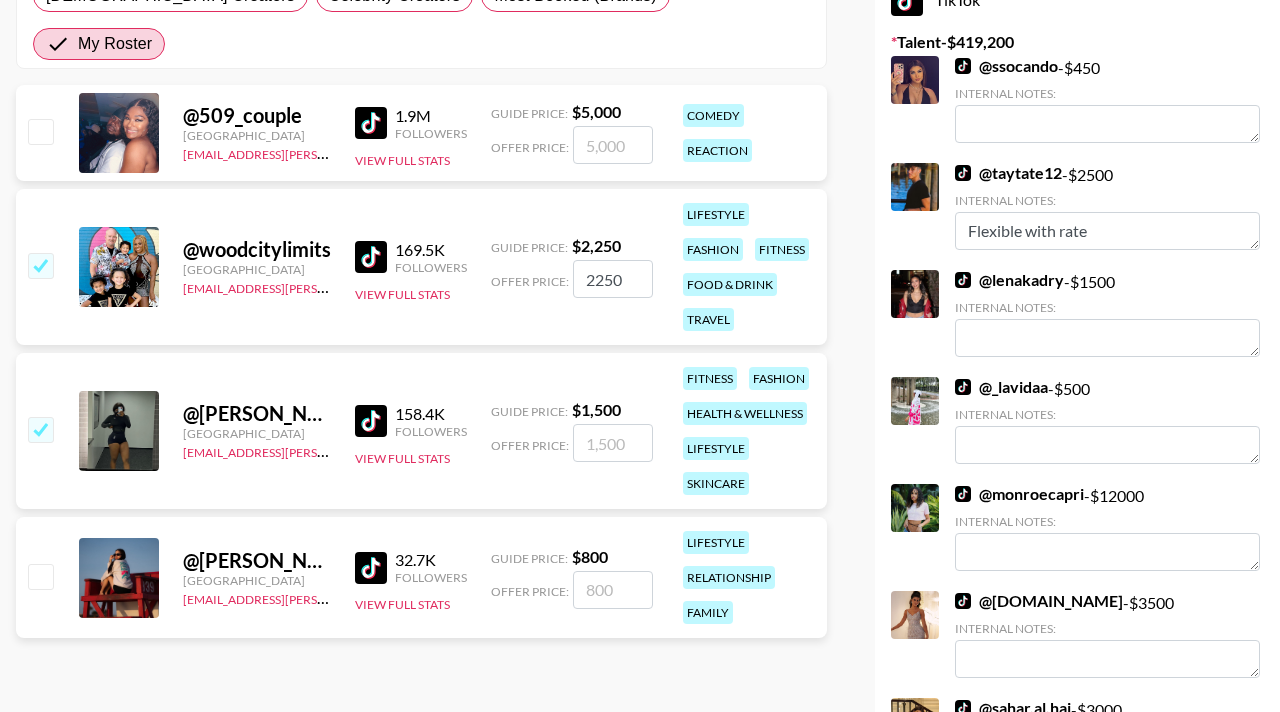 checkbox on "true" 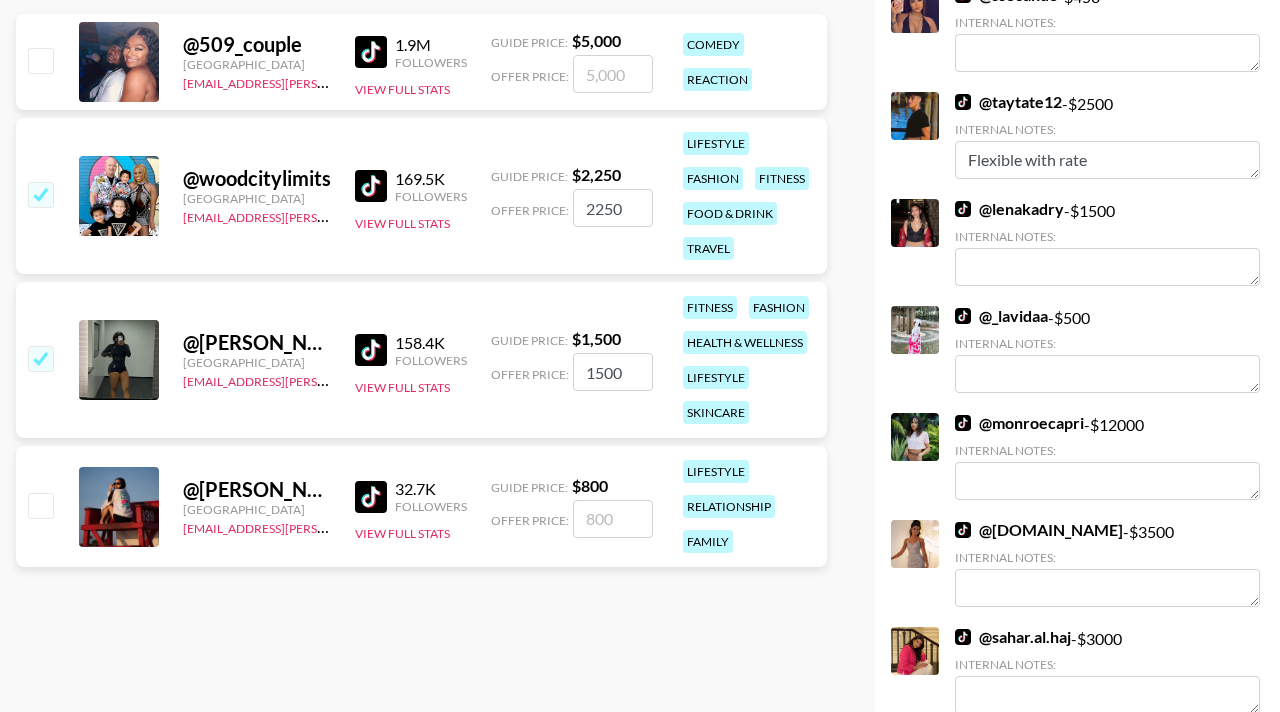 scroll, scrollTop: 499, scrollLeft: 0, axis: vertical 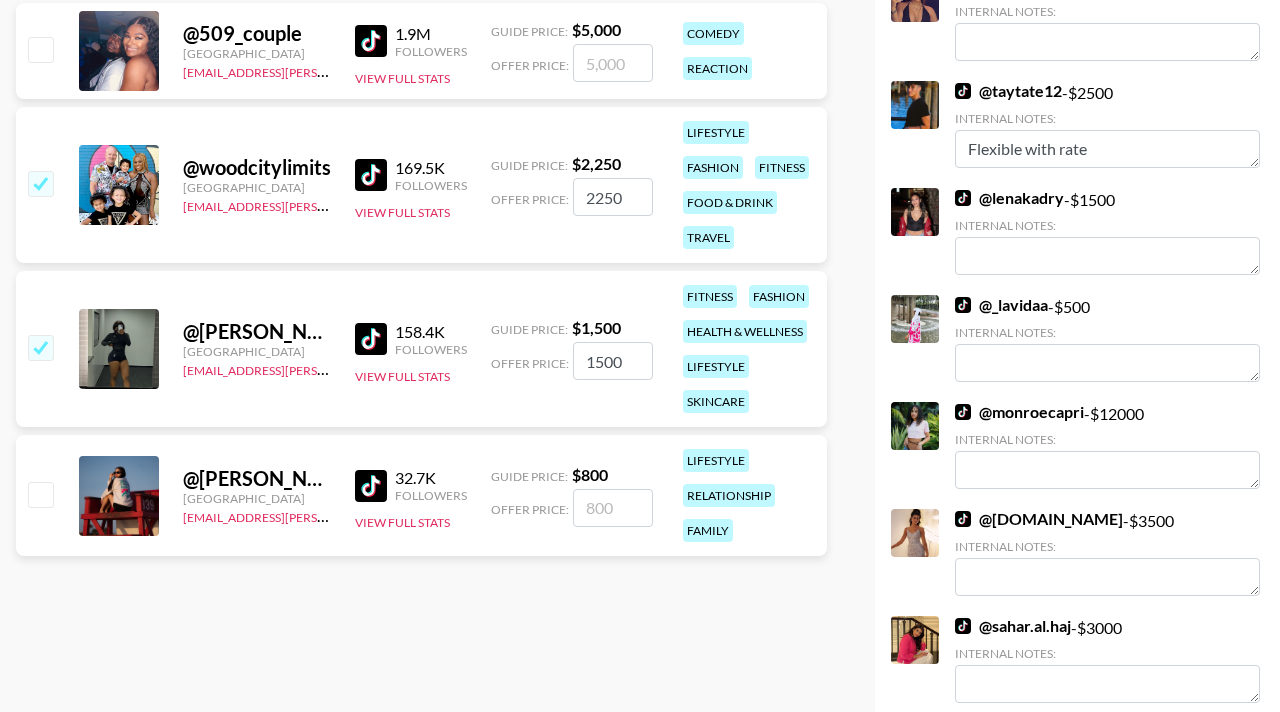 click at bounding box center [40, 494] 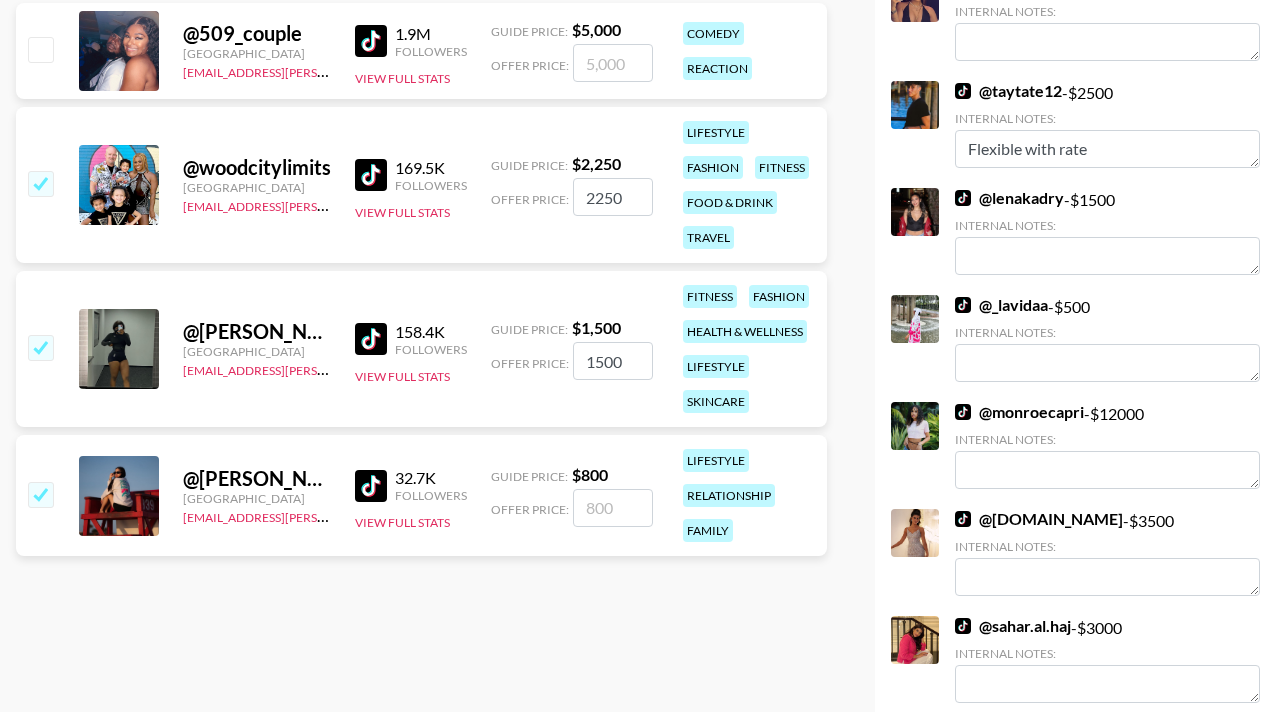 checkbox on "true" 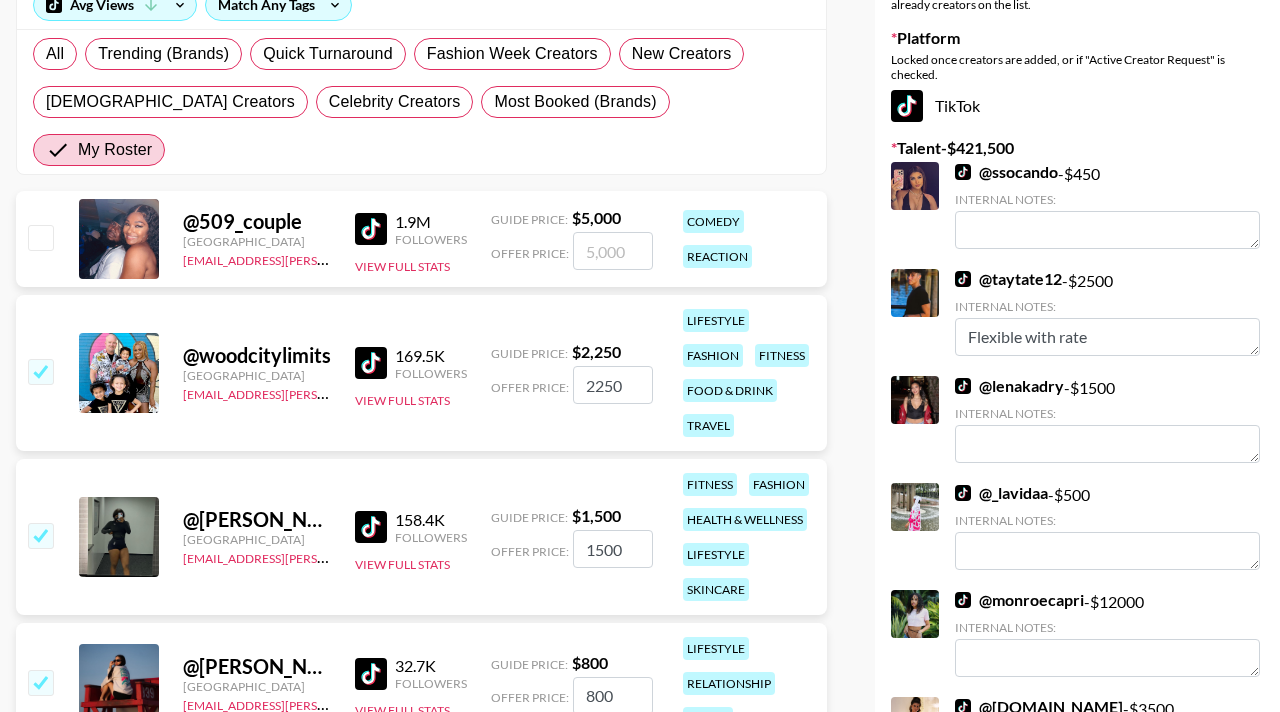 scroll, scrollTop: 309, scrollLeft: 0, axis: vertical 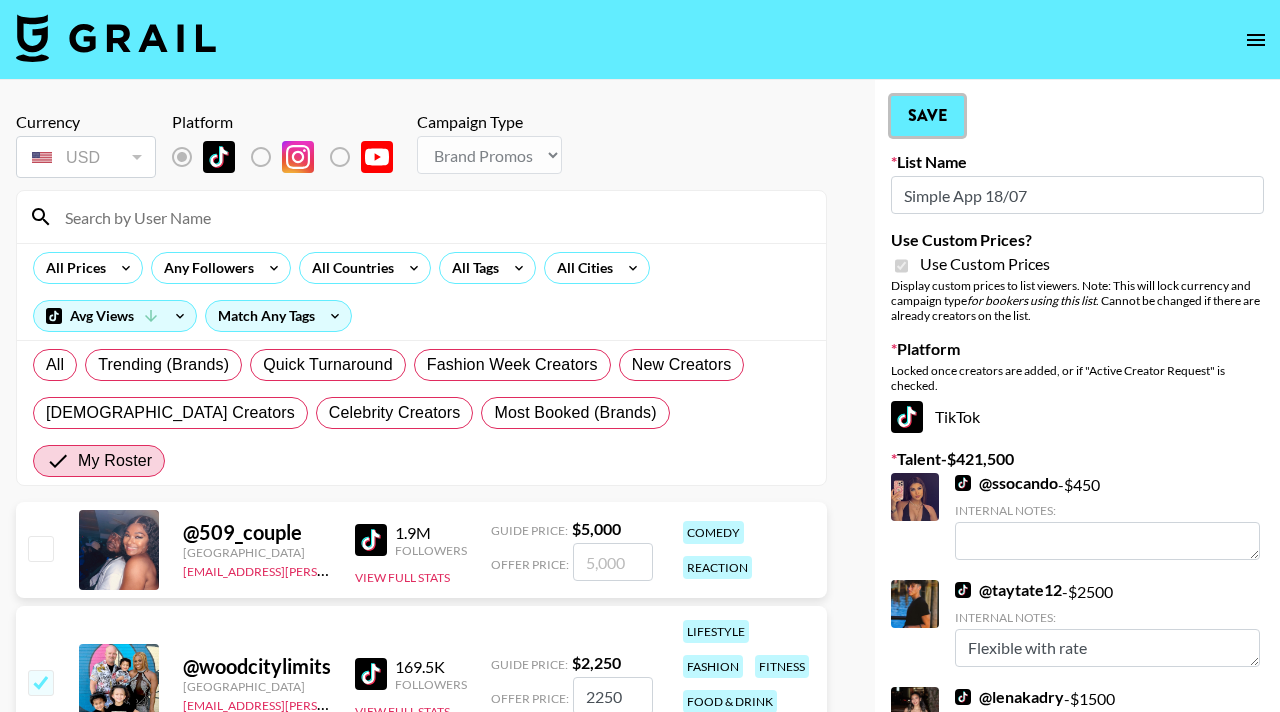 click on "Save" at bounding box center [927, 116] 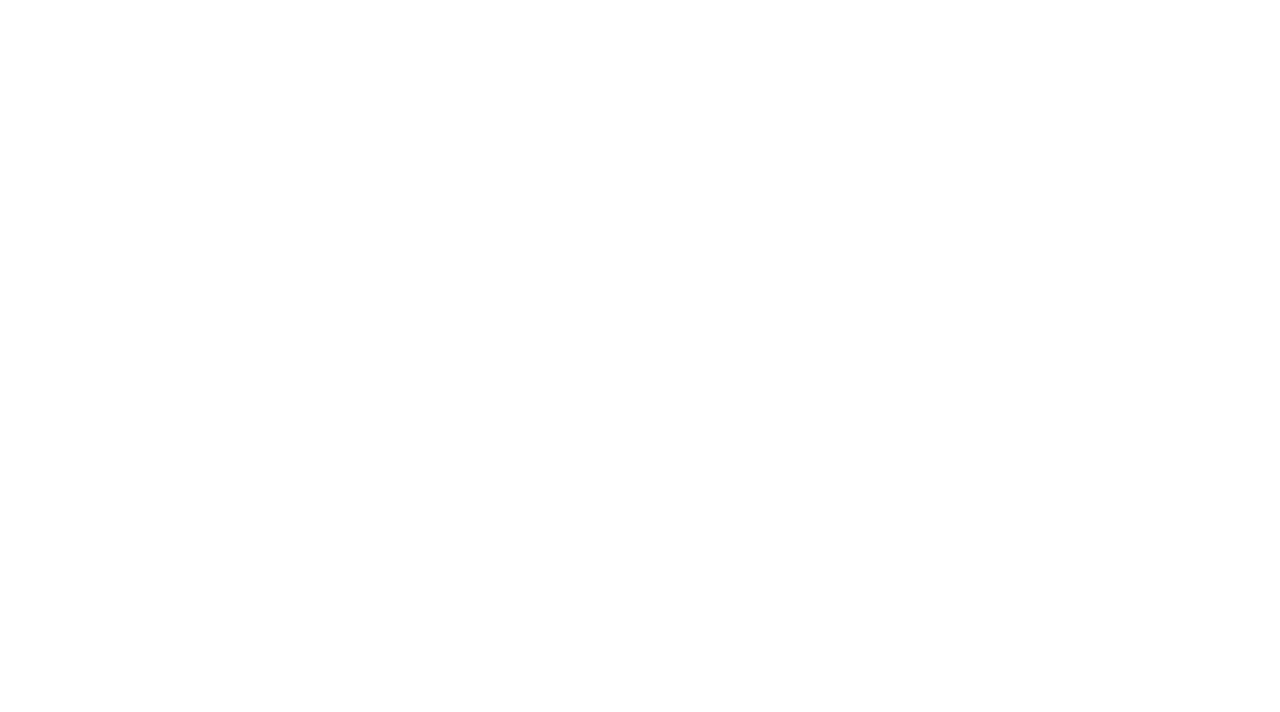 scroll, scrollTop: 0, scrollLeft: 0, axis: both 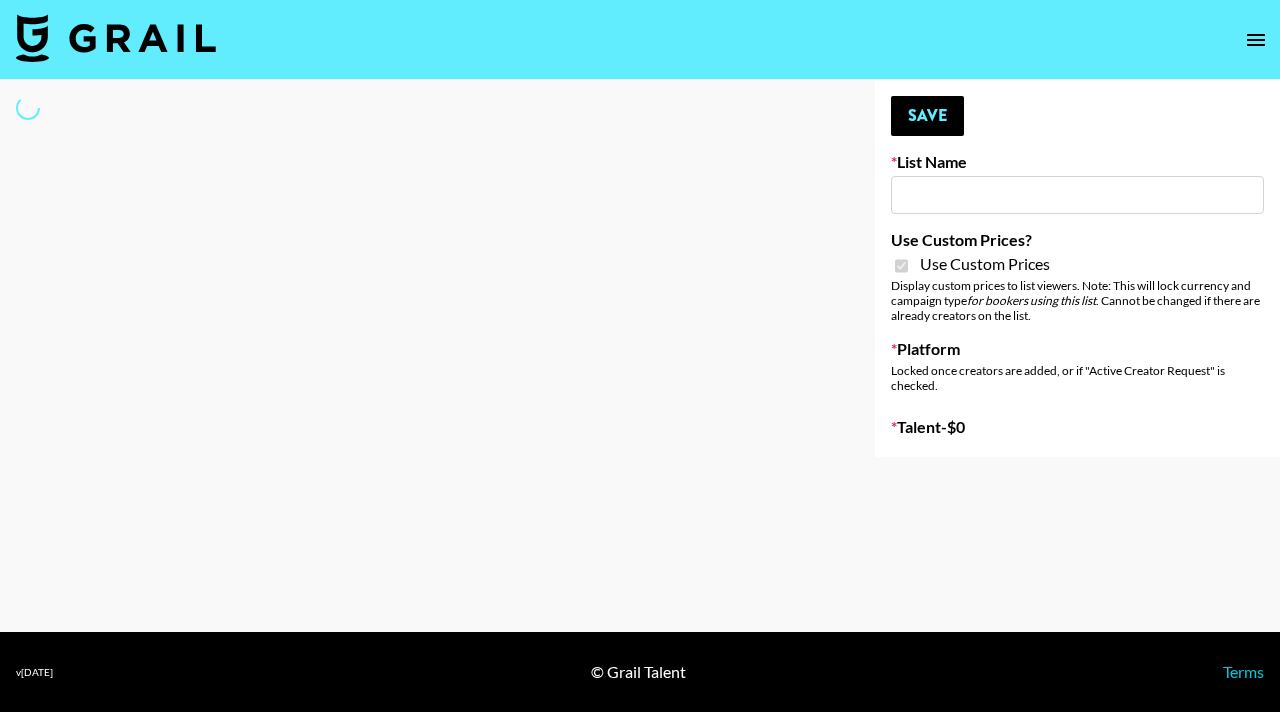 type on "Ciara Appliances" 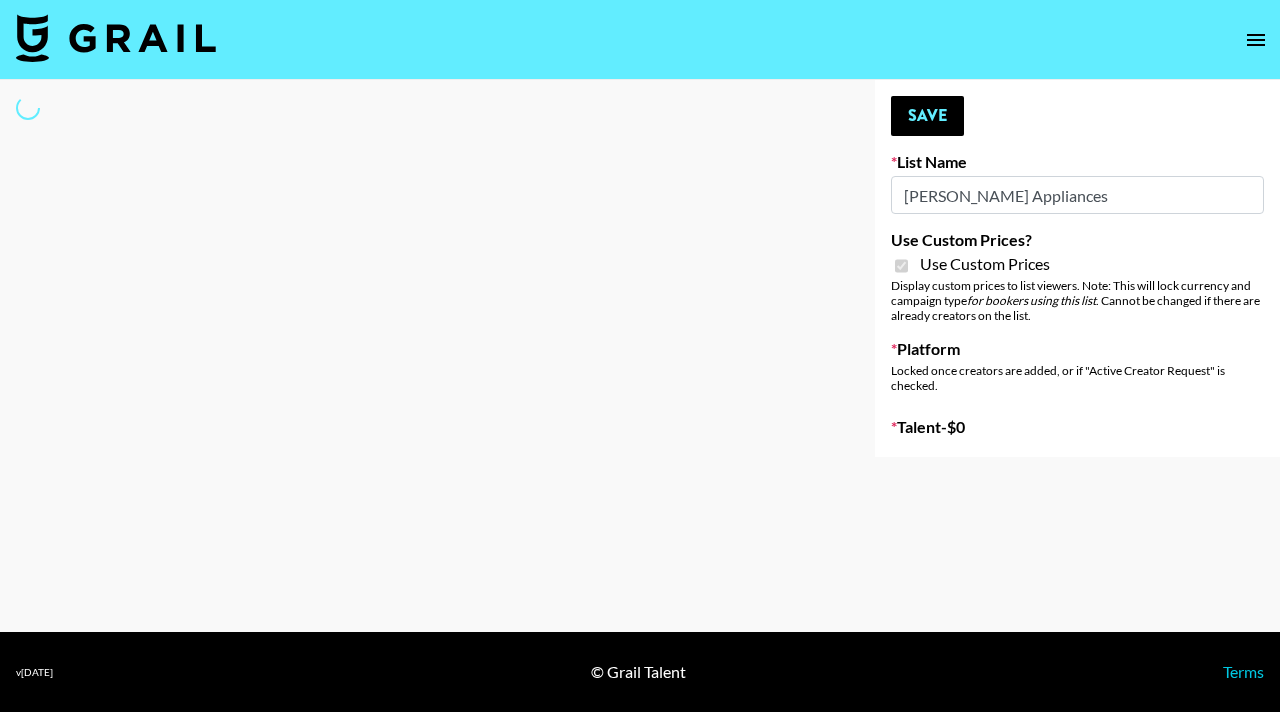 select on "Brand" 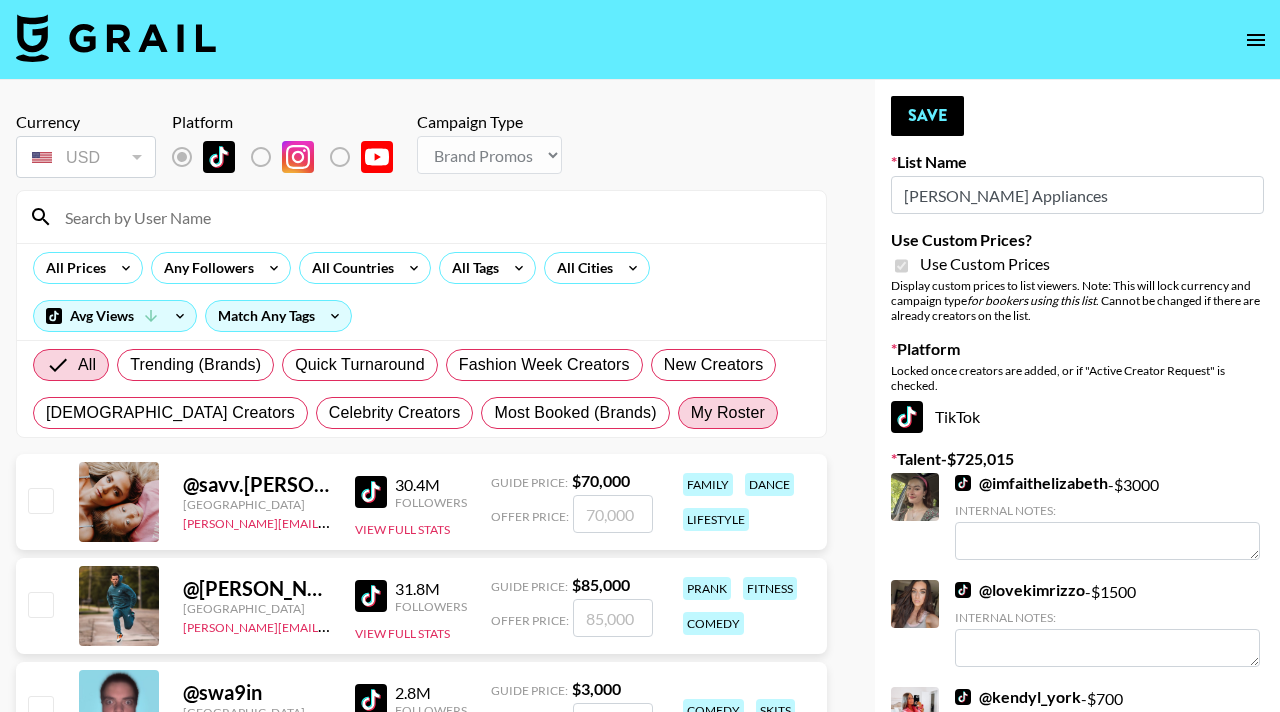 click on "My Roster" at bounding box center (728, 413) 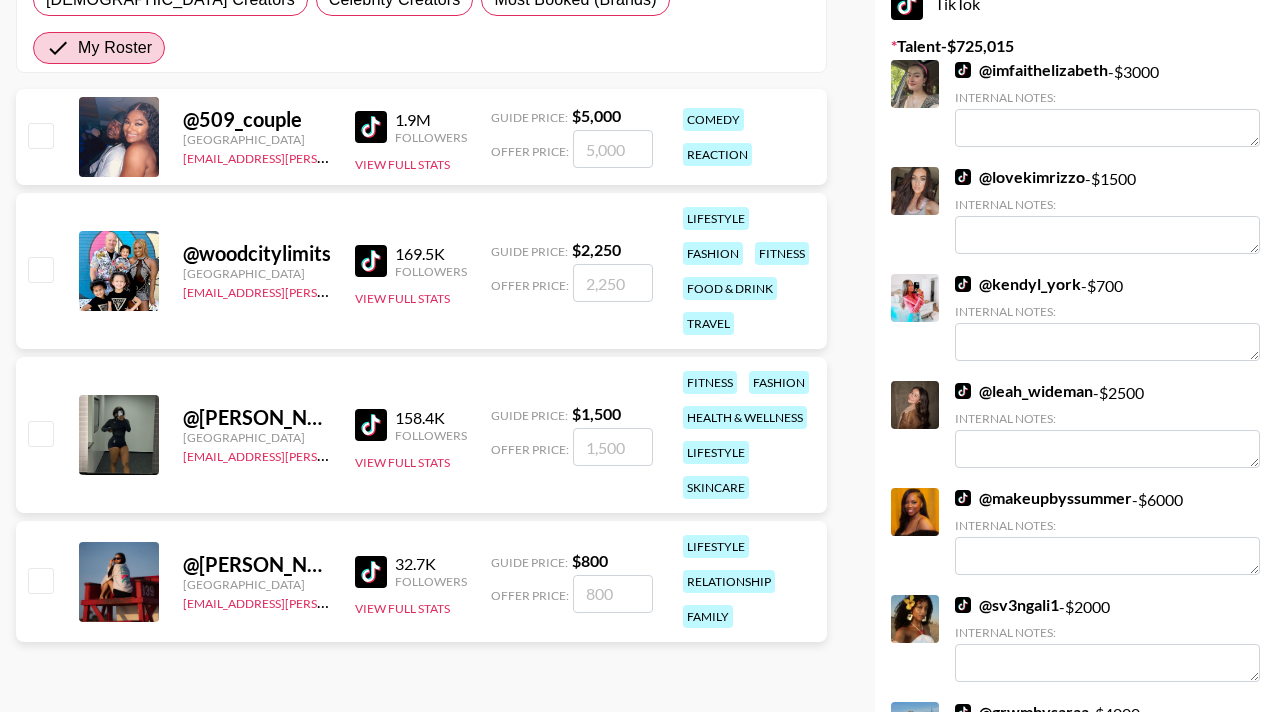 scroll, scrollTop: 408, scrollLeft: 0, axis: vertical 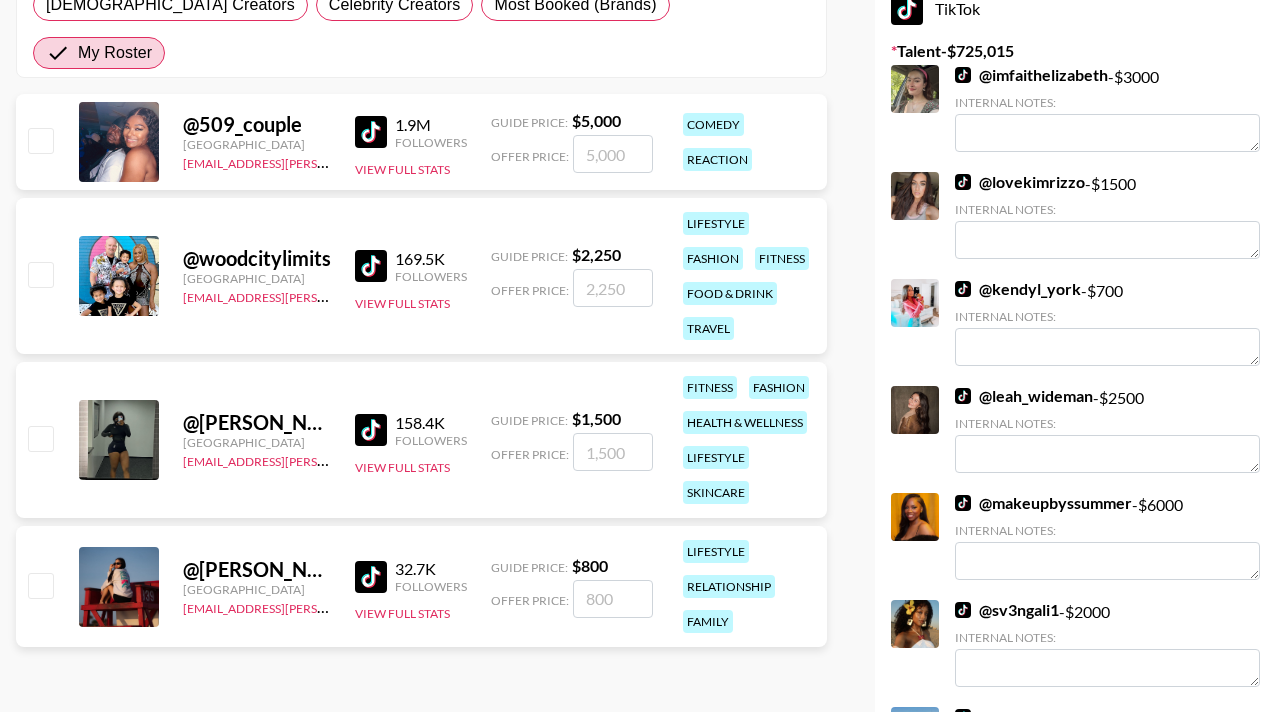 click at bounding box center [613, 154] 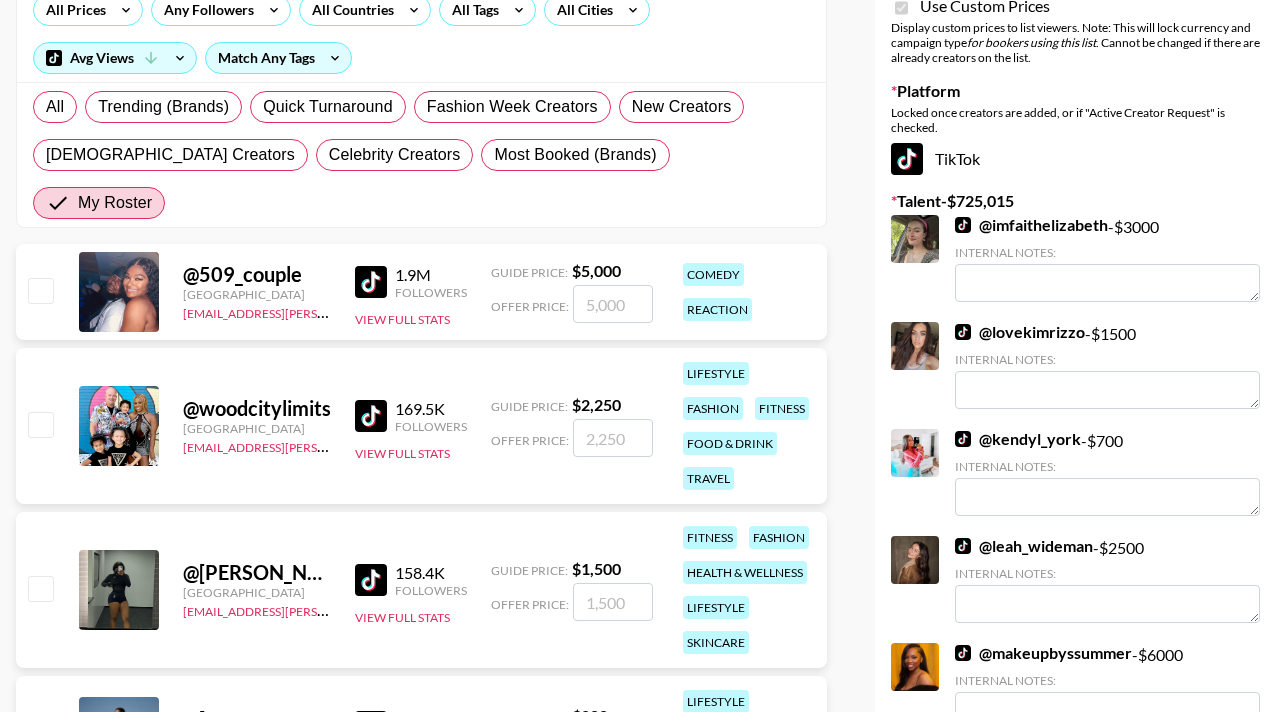 scroll, scrollTop: 254, scrollLeft: 0, axis: vertical 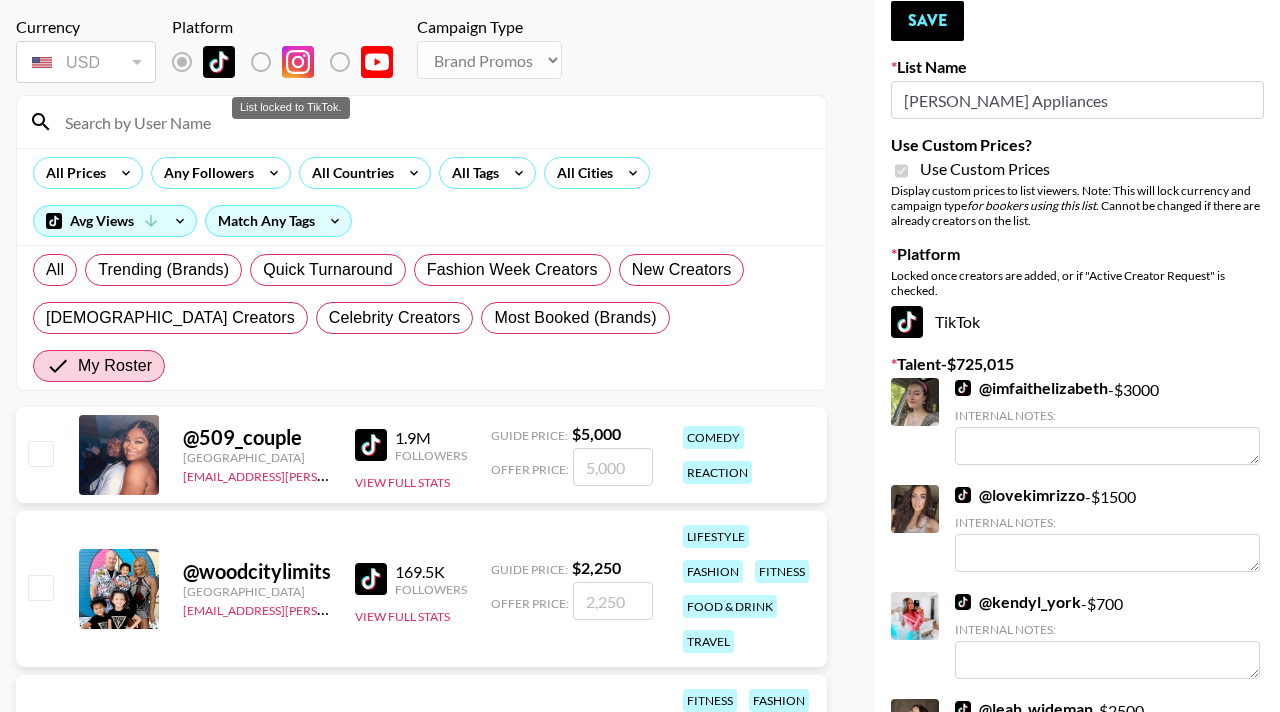 click at bounding box center (277, 62) 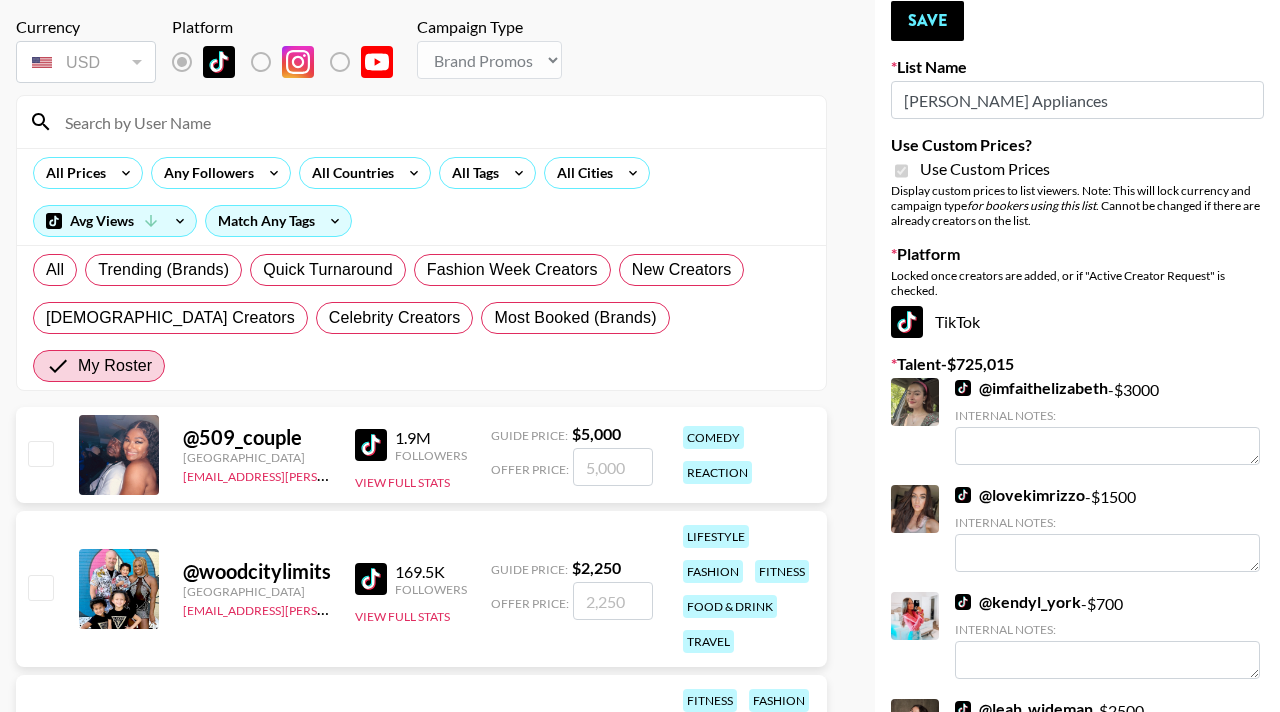 click at bounding box center (613, 467) 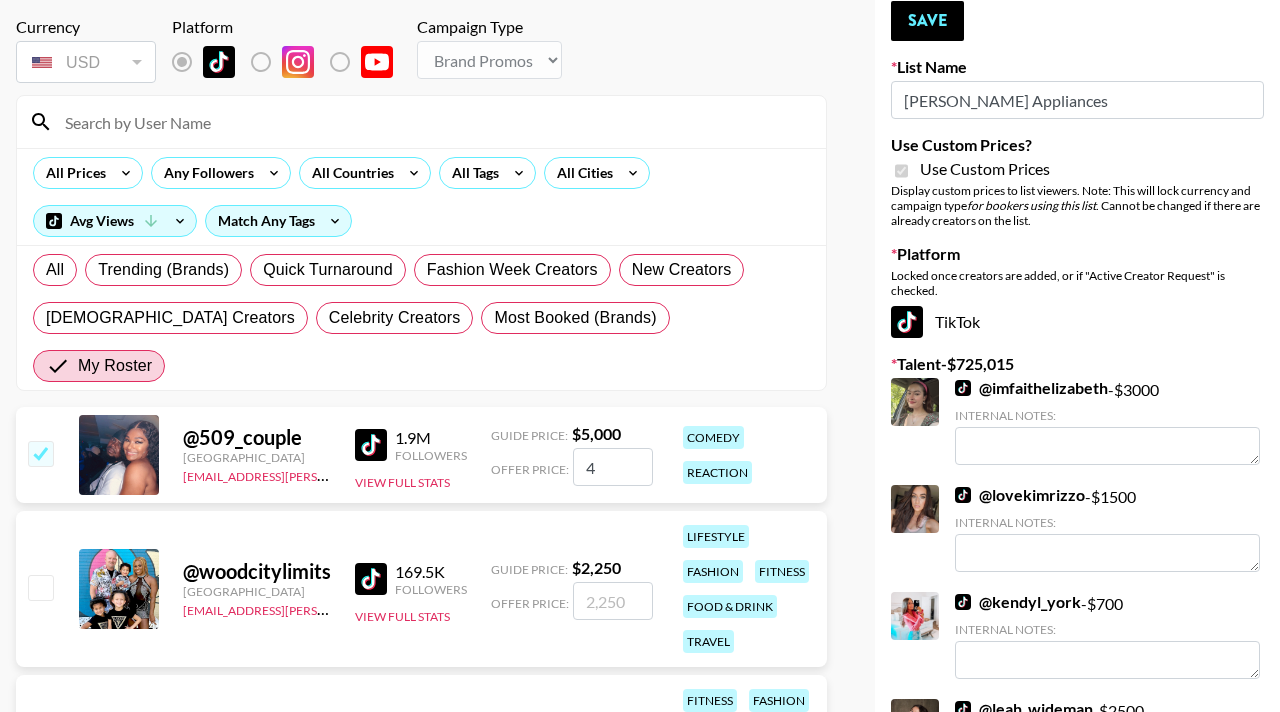 type on "45" 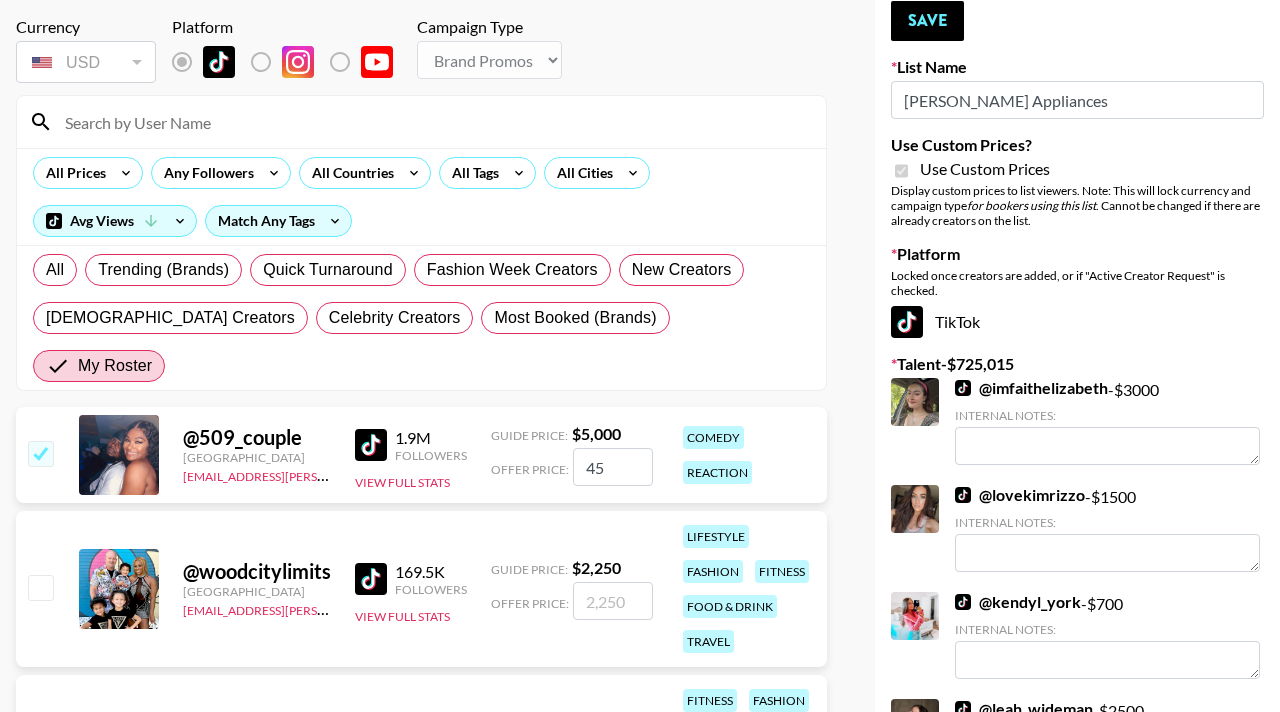 checkbox on "true" 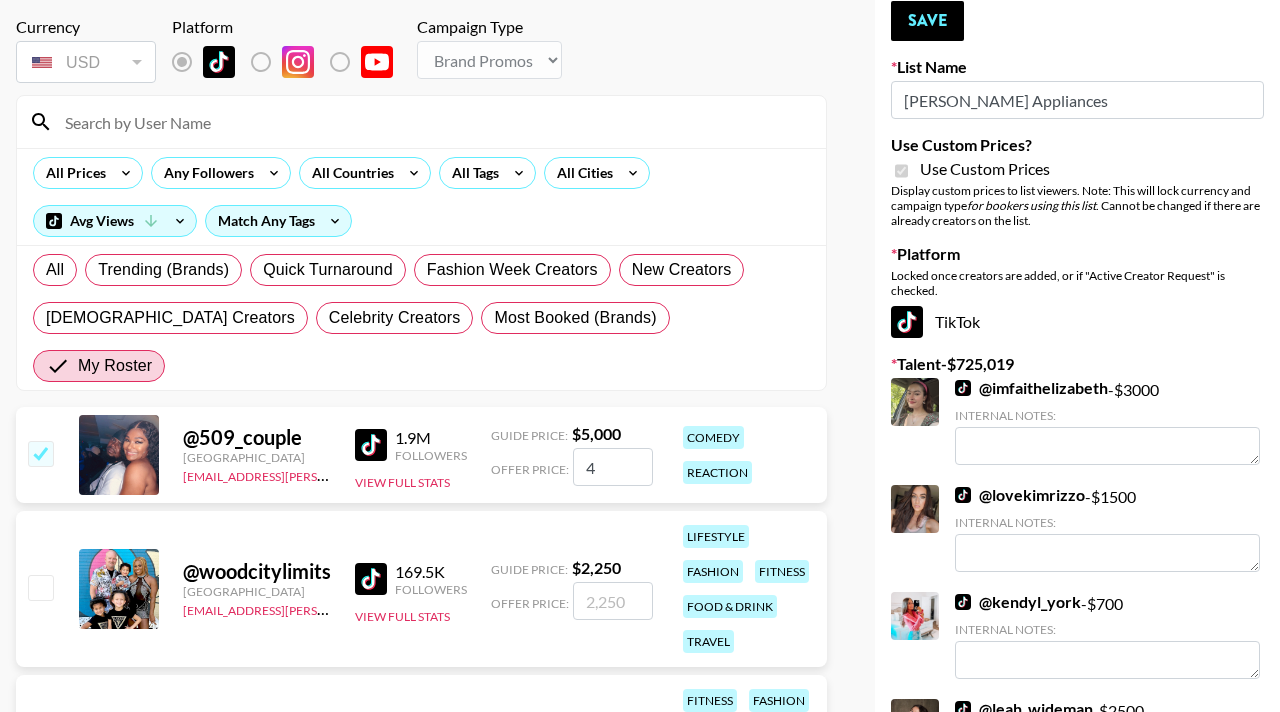 type on "4" 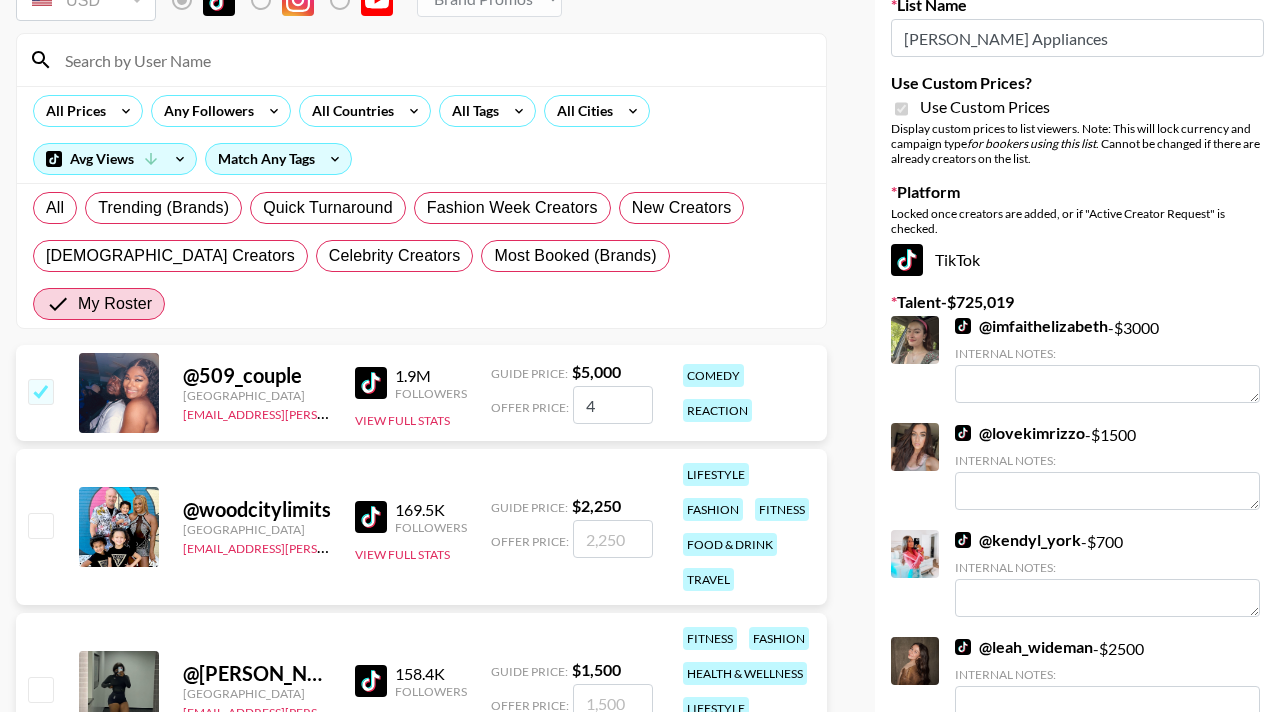scroll, scrollTop: 155, scrollLeft: 0, axis: vertical 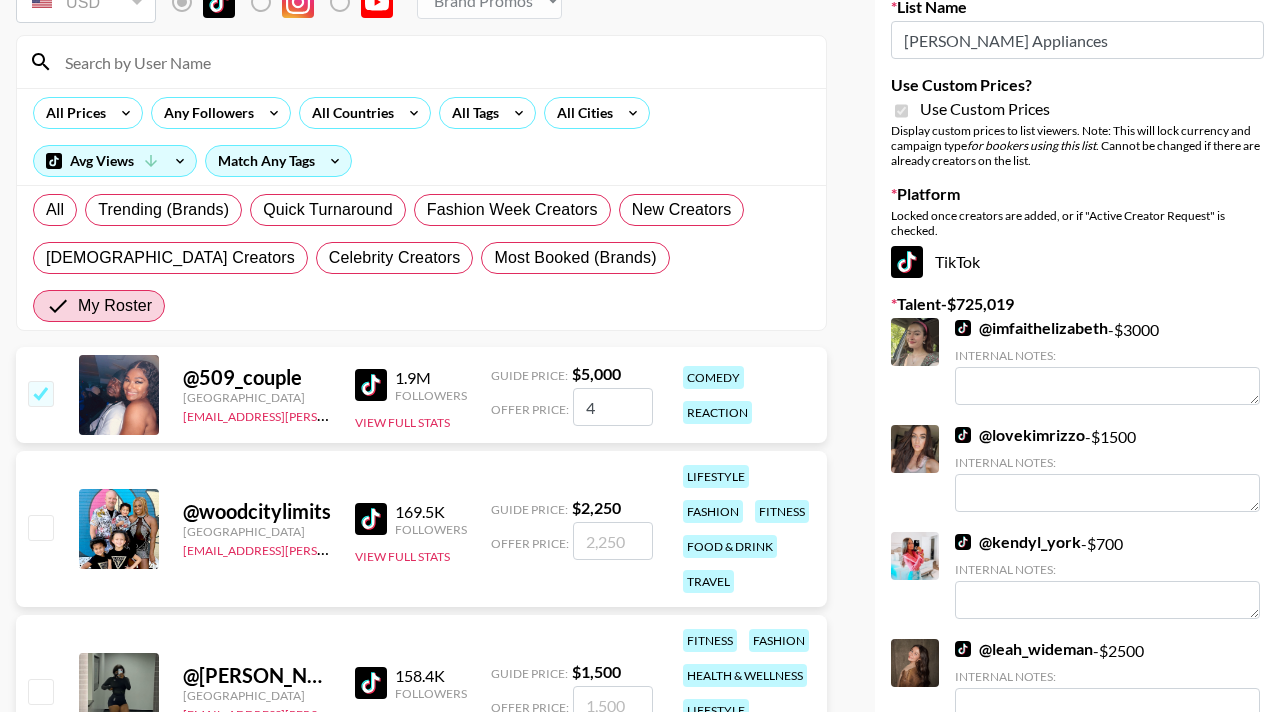 click on "4" at bounding box center (613, 407) 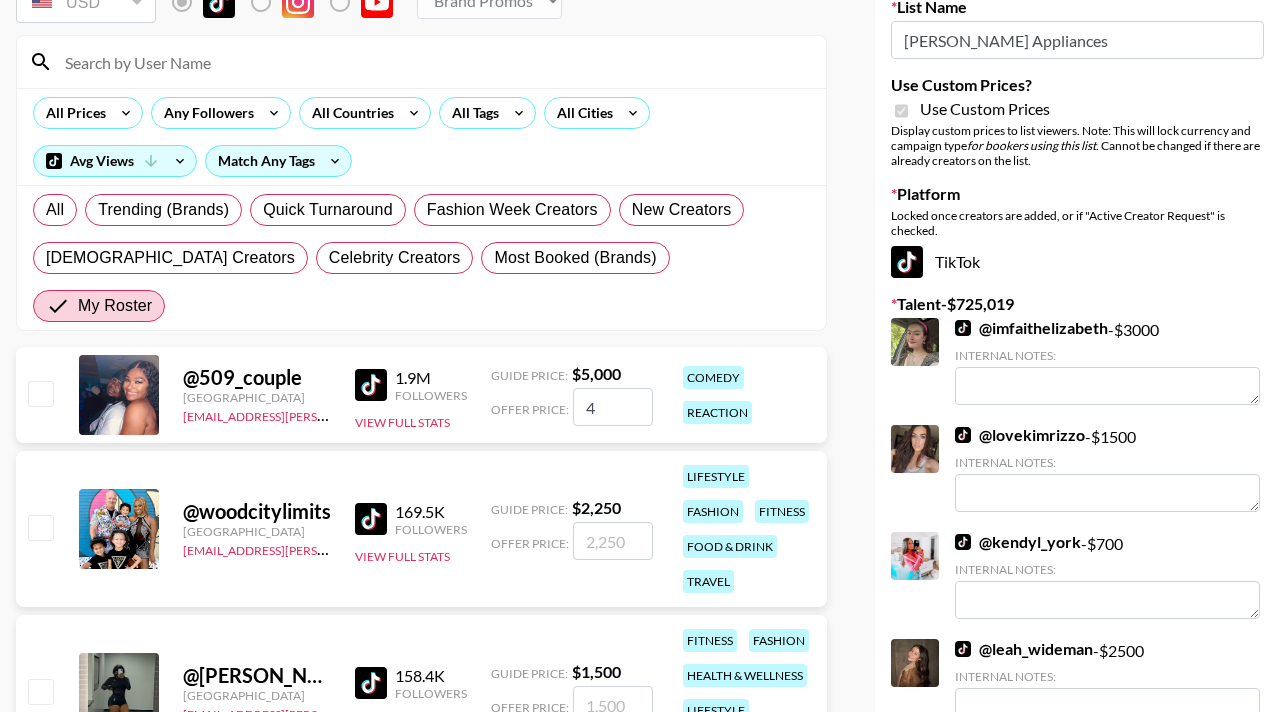 type 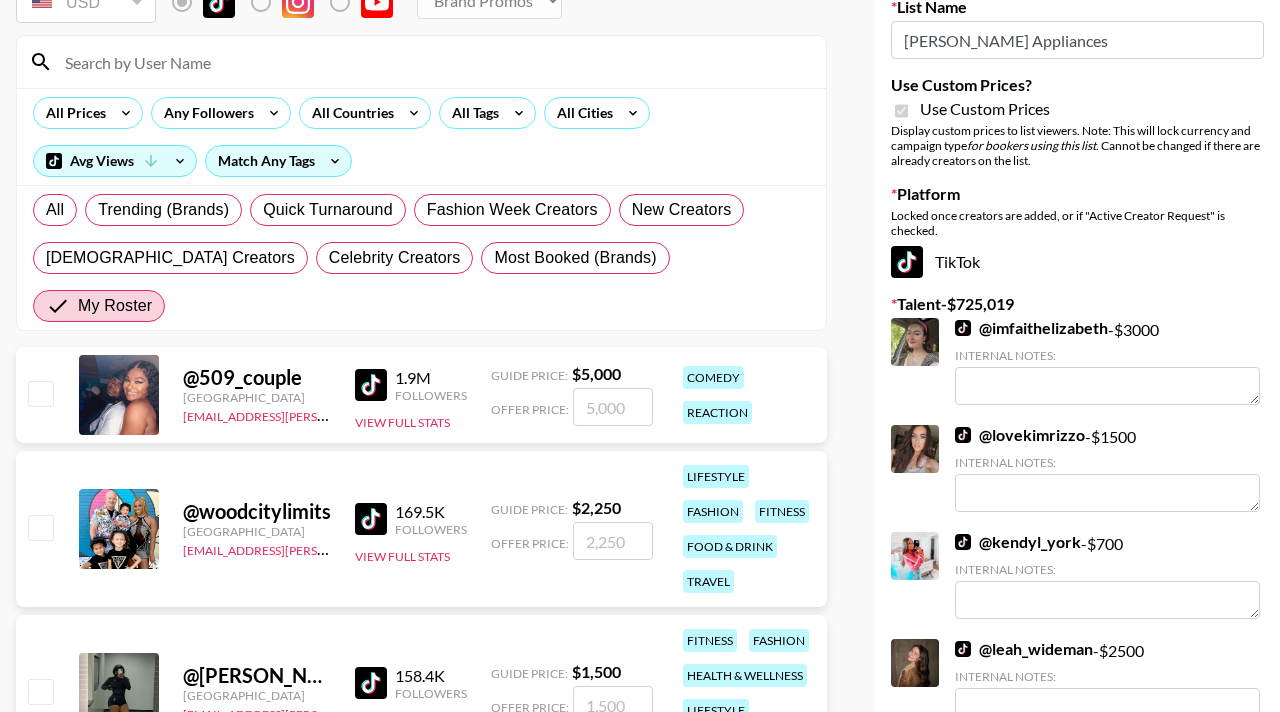 checkbox on "false" 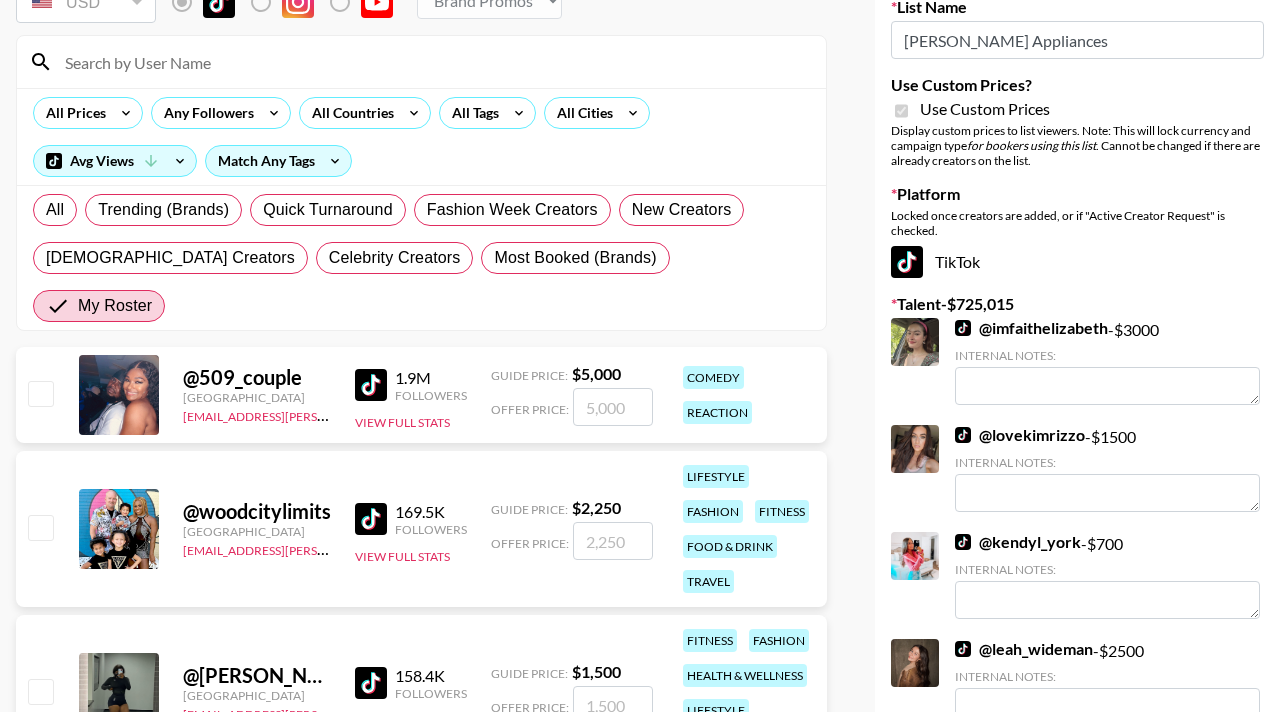 type on "5" 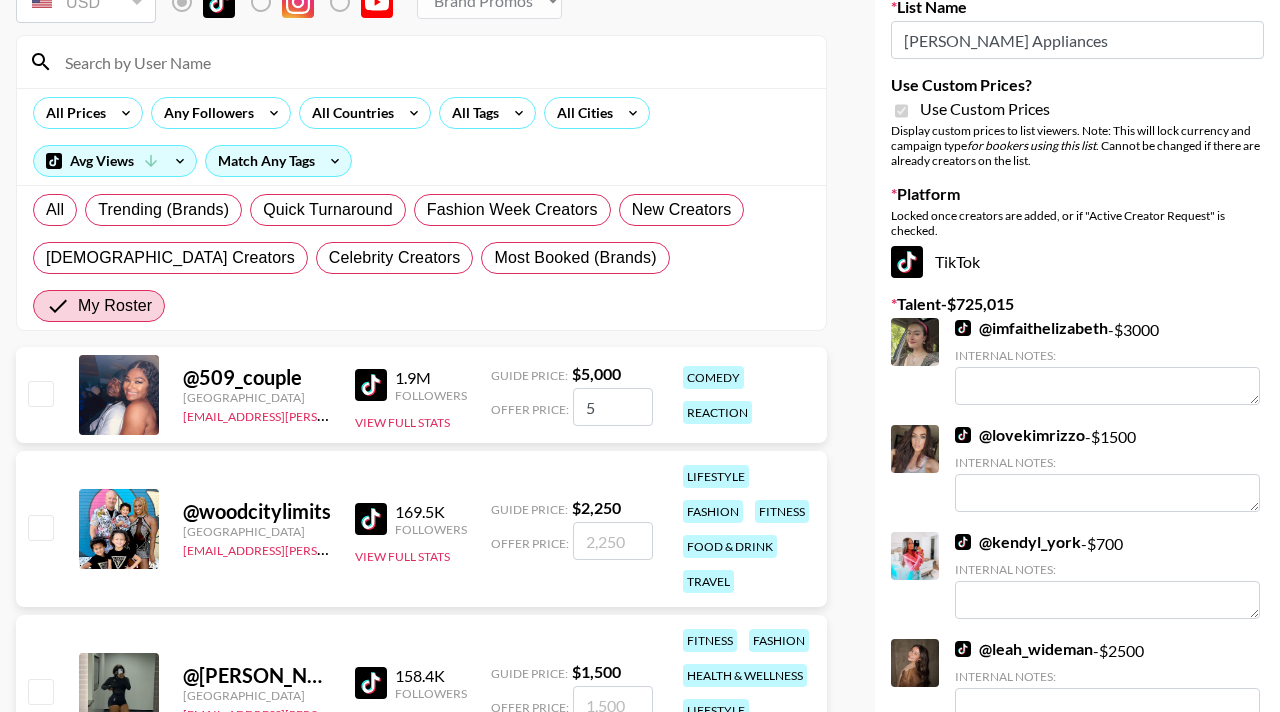 checkbox on "true" 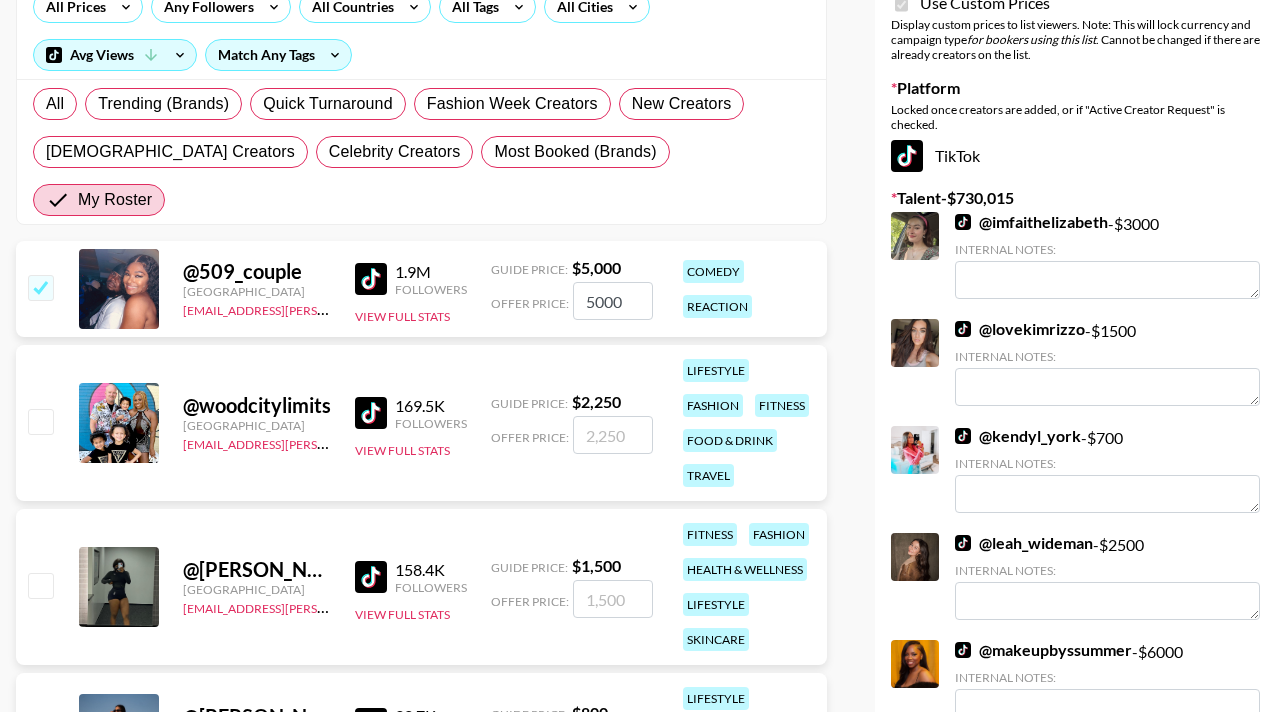scroll, scrollTop: 465, scrollLeft: 0, axis: vertical 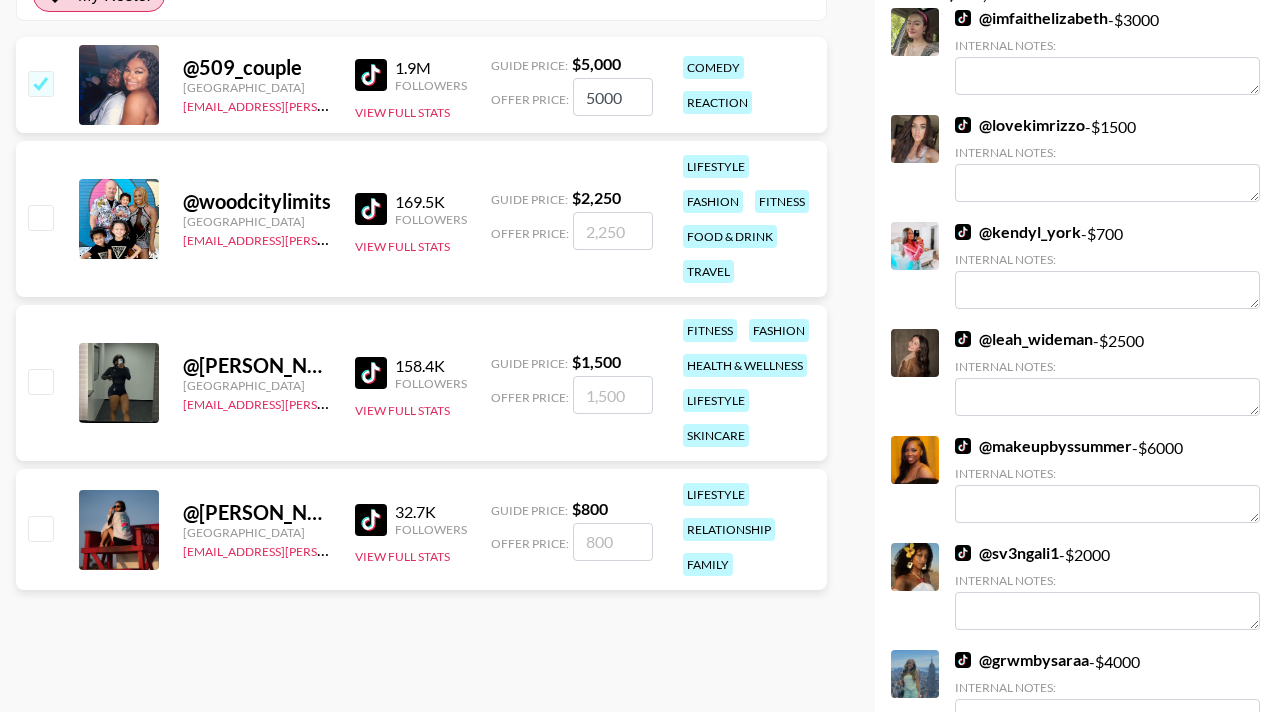 type on "5000" 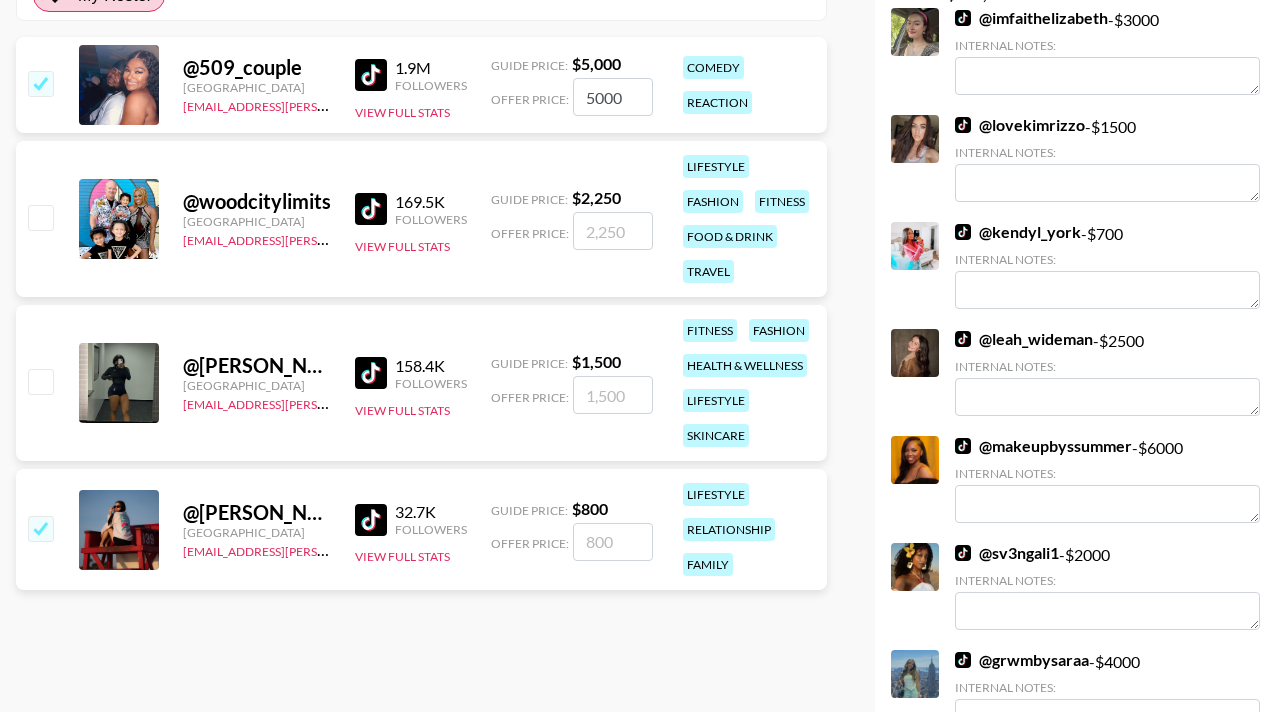 checkbox on "true" 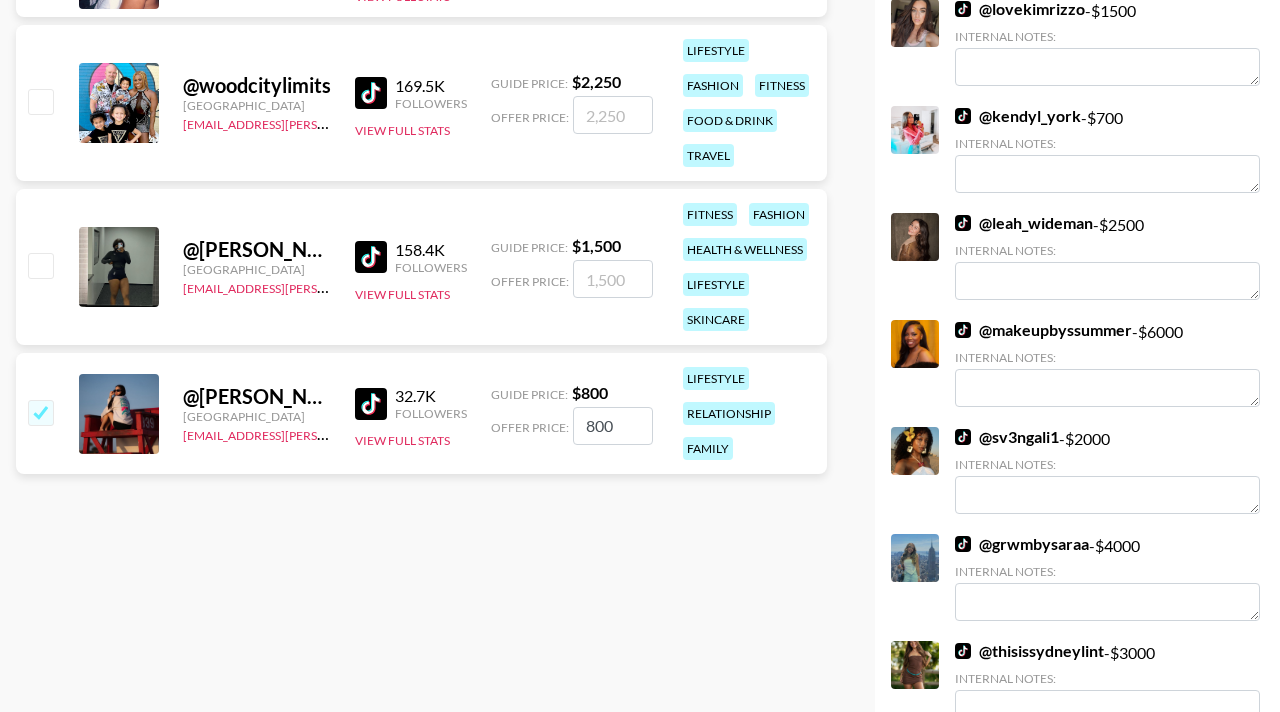 scroll, scrollTop: 520, scrollLeft: 0, axis: vertical 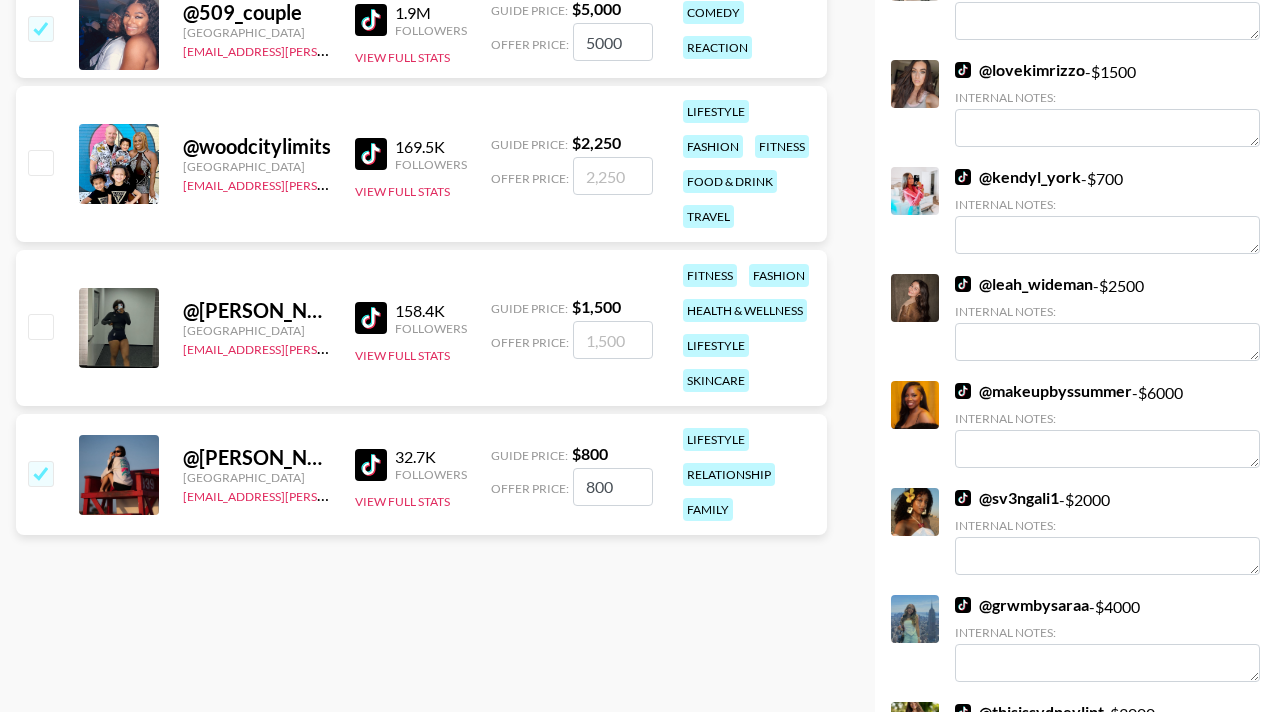 drag, startPoint x: 618, startPoint y: 437, endPoint x: 523, endPoint y: 437, distance: 95 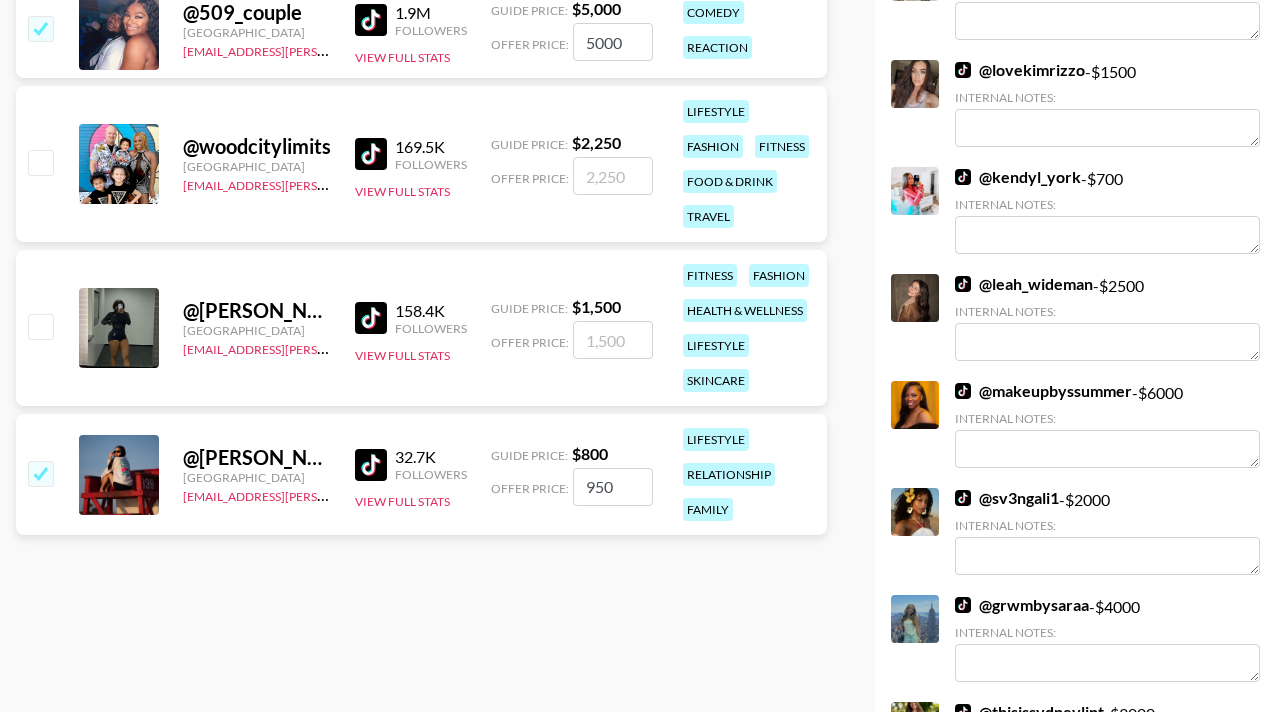 click on "Currency USD USD ​ Platform Campaign Type Choose Type... Song Promos Brand Promos All Prices Any Followers All Countries All Tags All Cities Avg Views Match Any Tags All Trending (Brands) Quick Turnaround Fashion Week Creators New Creators LGBTQIA+ Creators Celebrity Creators Most Booked (Brands) My Roster @ 509_couple United States hadlea.lindstrom@grail-talent.com 1.9M Followers View Full Stats Guide Price: $ 5,000 Offer Price: 5000 comedy reaction  @ woodcitylimits United States hadlea.lindstrom@grail-talent.com 169.5K Followers View Full Stats Guide Price: $ 2,250 Offer Price: lifestyle fashion fitness food & drink travel @ cynthia_lifts United States hadlea.lindstrom@grail-talent.com 158.4K Followers View Full Stats Guide Price: $ 1,500 Offer Price: fitness fashion health & wellness lifestyle skincare @ kaitlyn.drew United States hadlea.lindstrom@grail-talent.com 32.7K Followers View Full Stats Guide Price: $ 800 Offer Price: 950 lifestyle relationship family" at bounding box center (421, 11531) 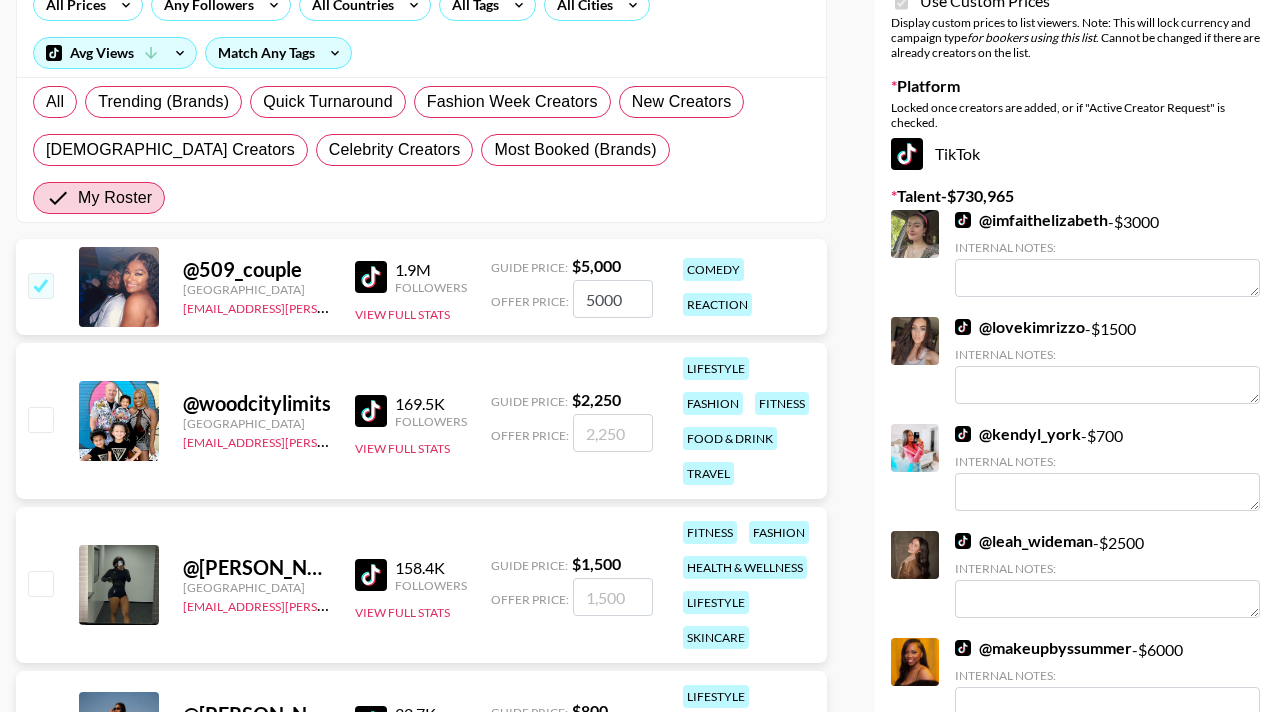 scroll, scrollTop: 373, scrollLeft: 0, axis: vertical 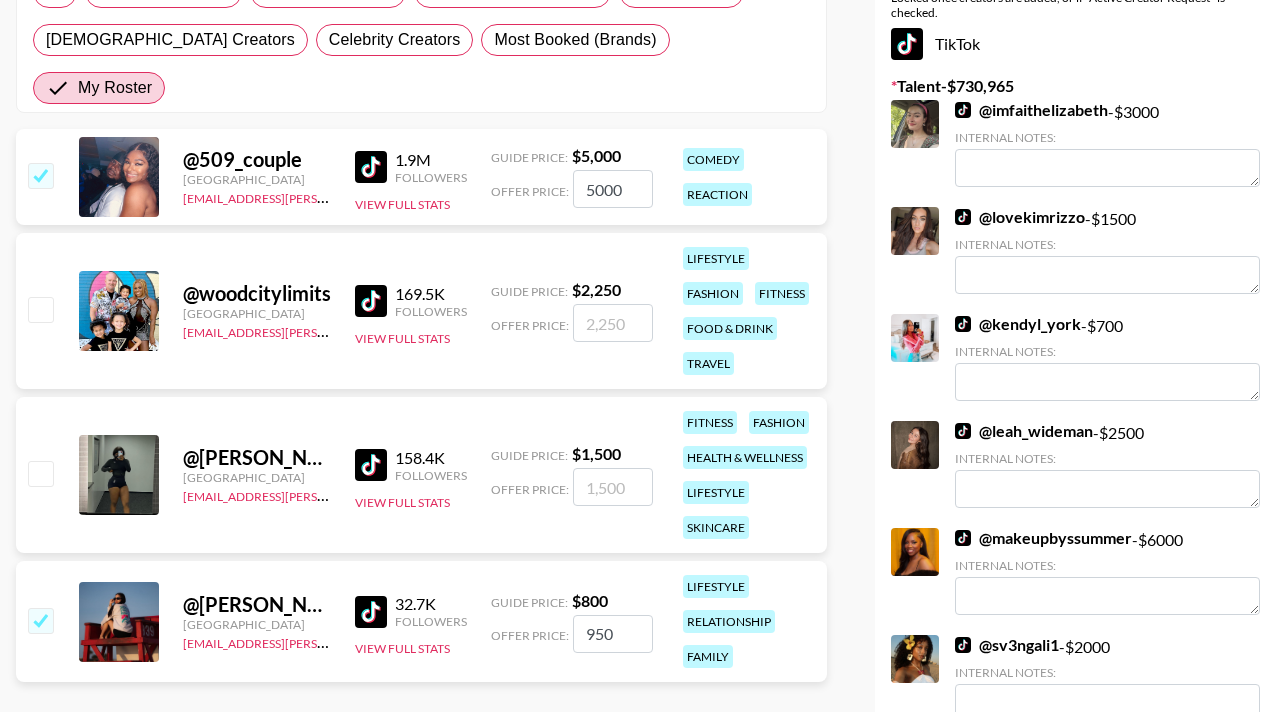 drag, startPoint x: 612, startPoint y: 586, endPoint x: 564, endPoint y: 586, distance: 48 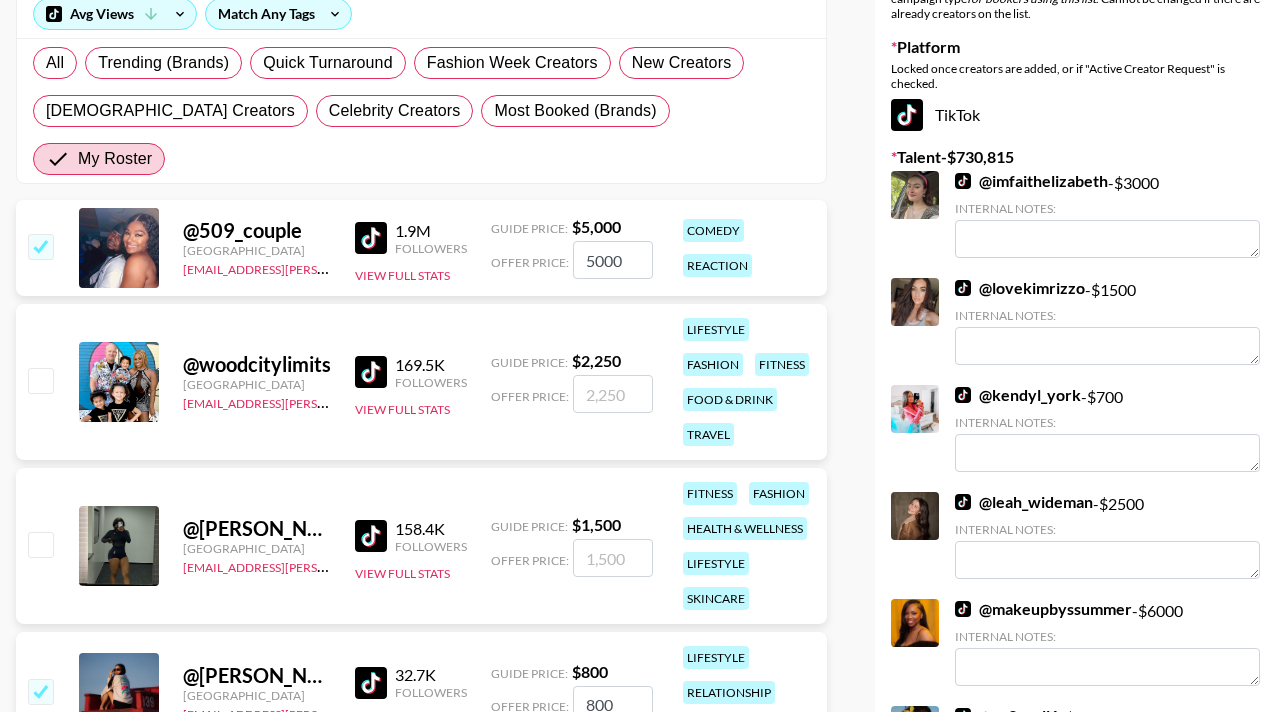 scroll, scrollTop: 0, scrollLeft: 0, axis: both 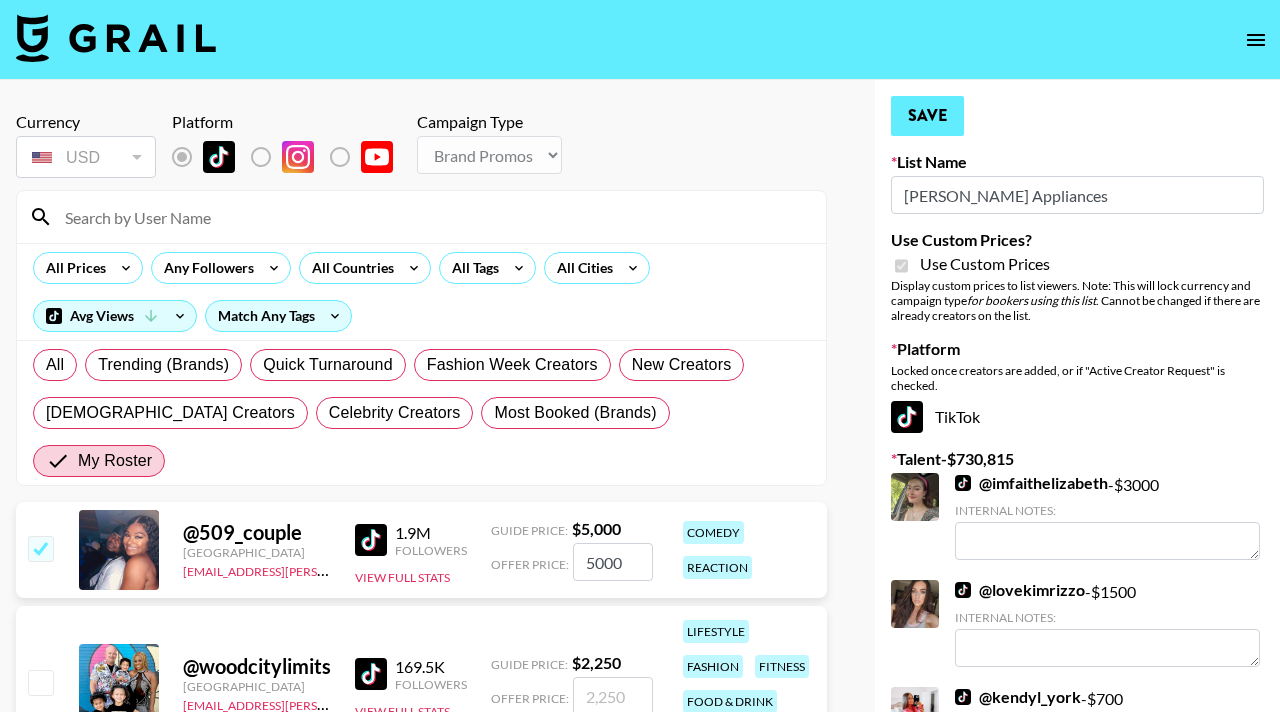 type on "800" 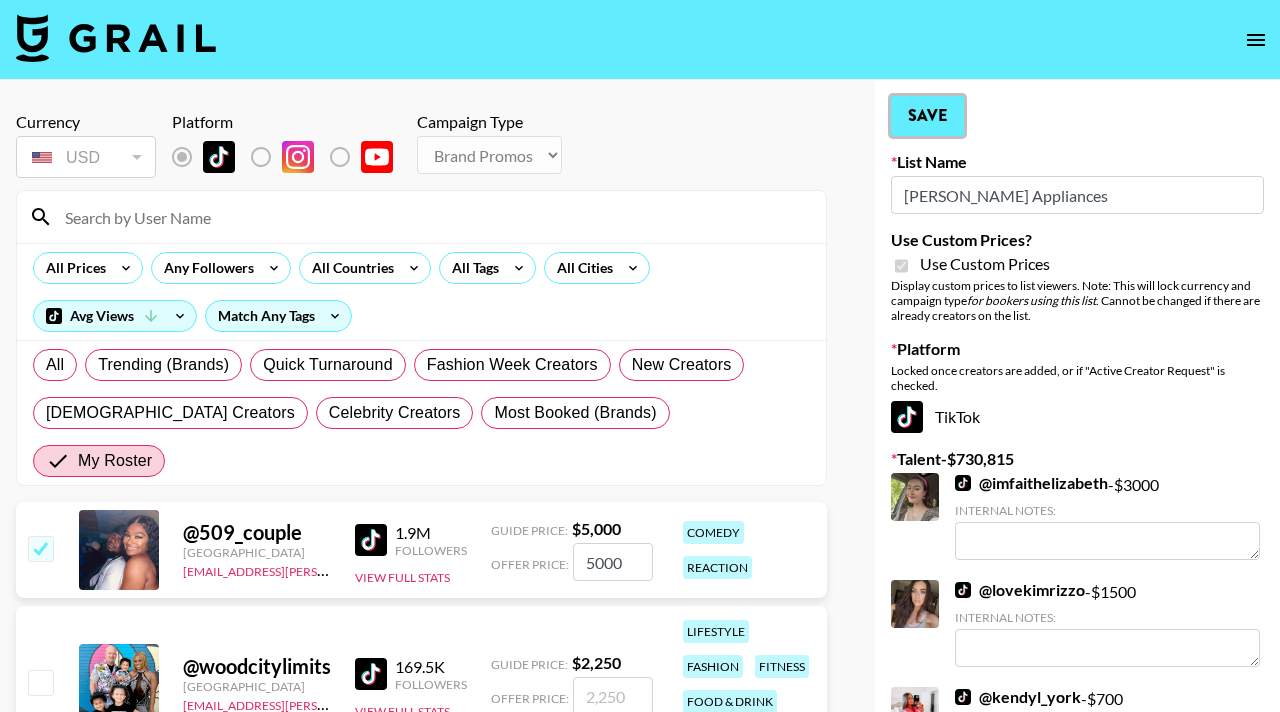 click on "Save" at bounding box center [927, 116] 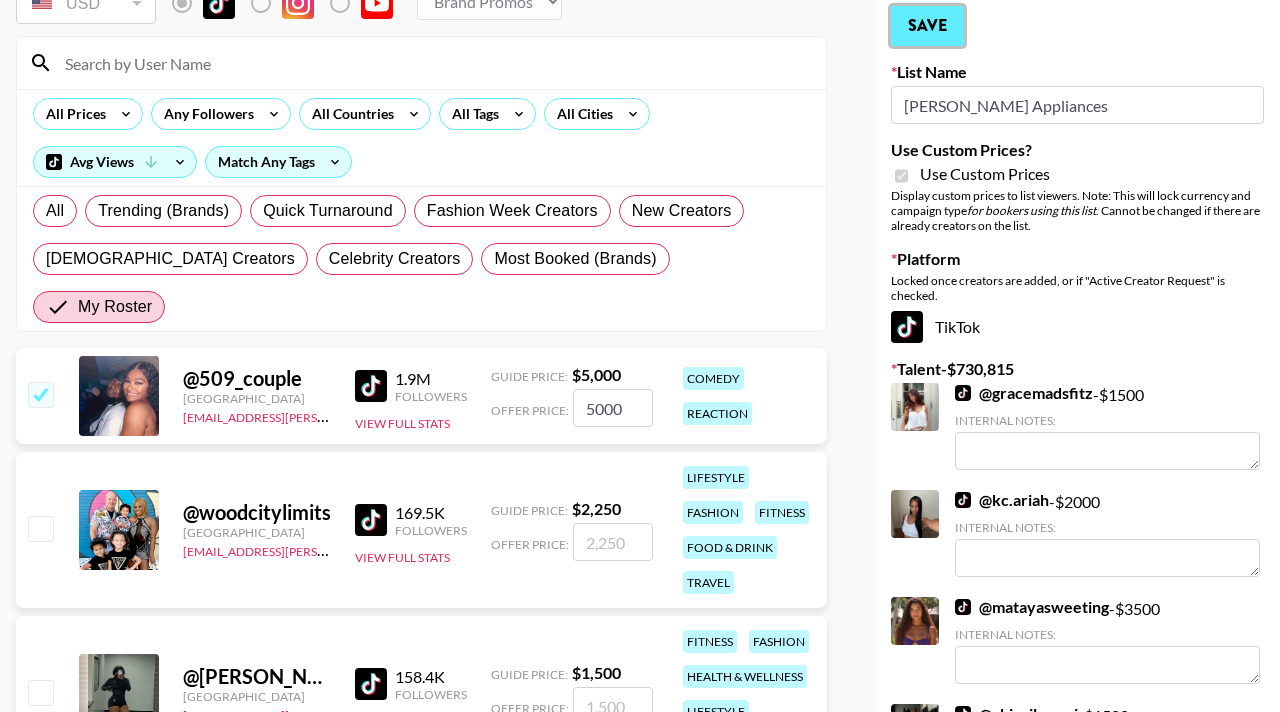 scroll, scrollTop: 168, scrollLeft: 0, axis: vertical 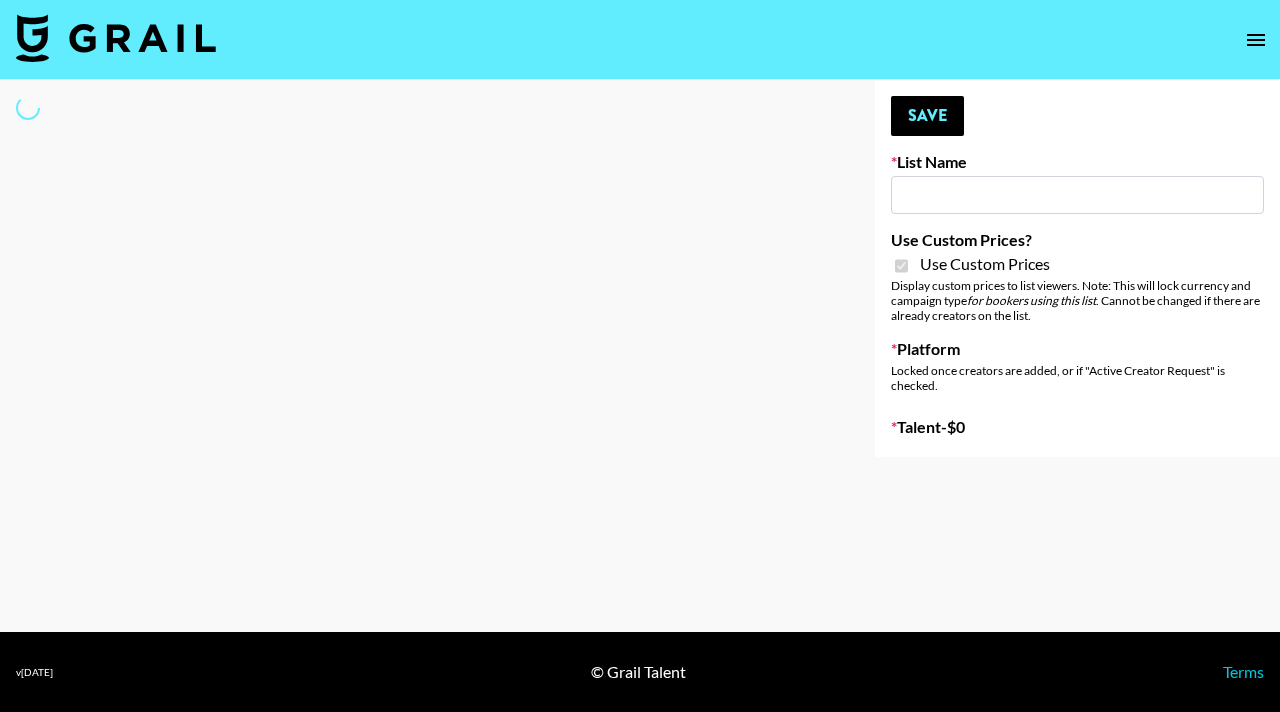 type on "MNTN" 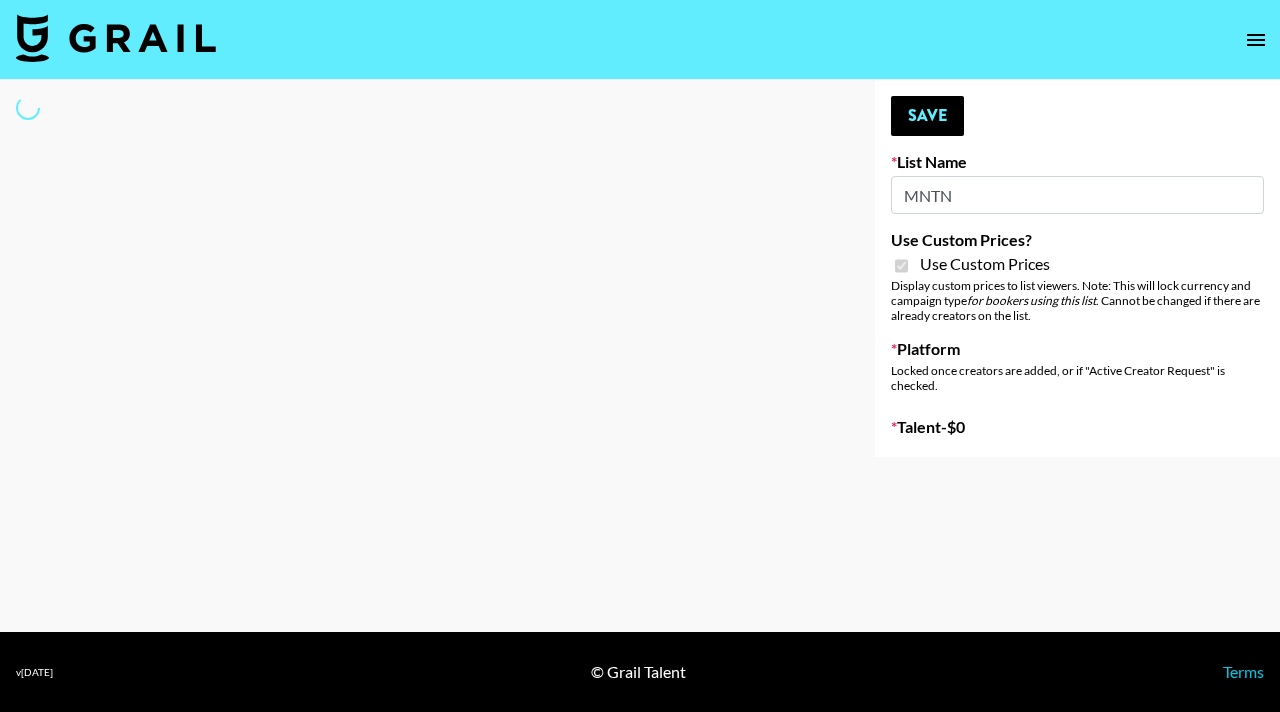 select on "Brand" 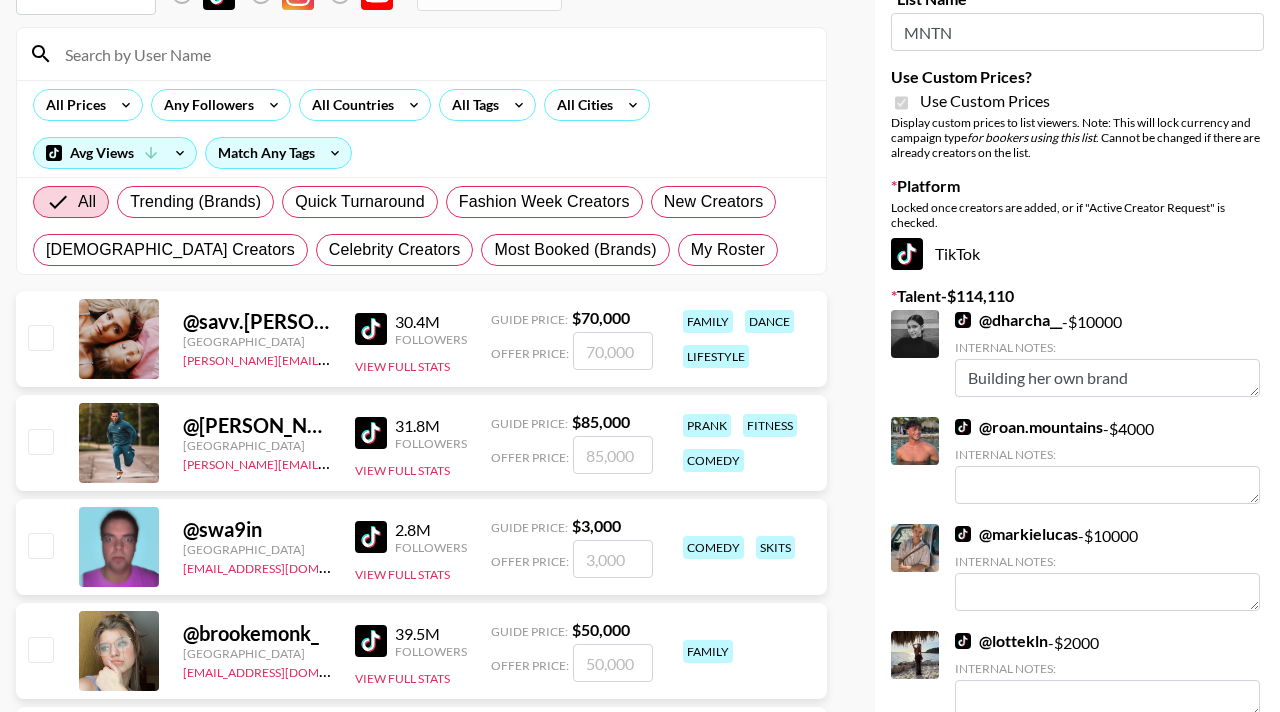 scroll, scrollTop: 0, scrollLeft: 0, axis: both 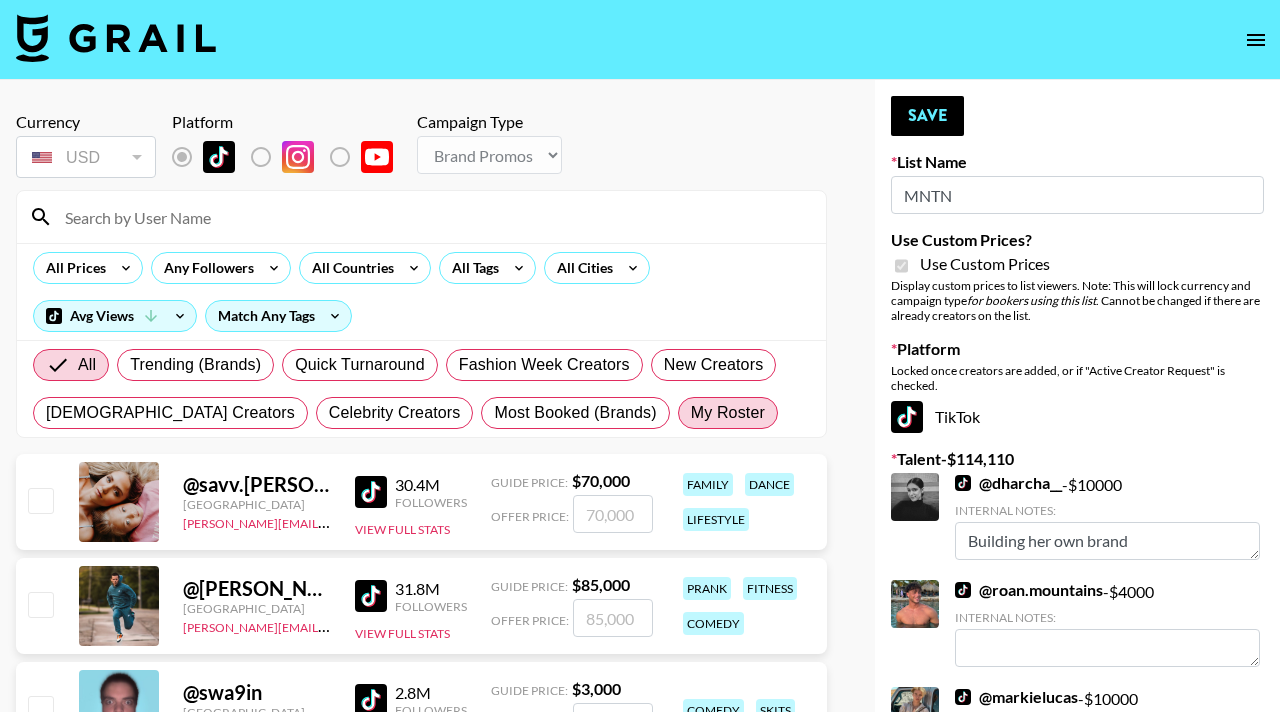 click on "My Roster" at bounding box center [728, 413] 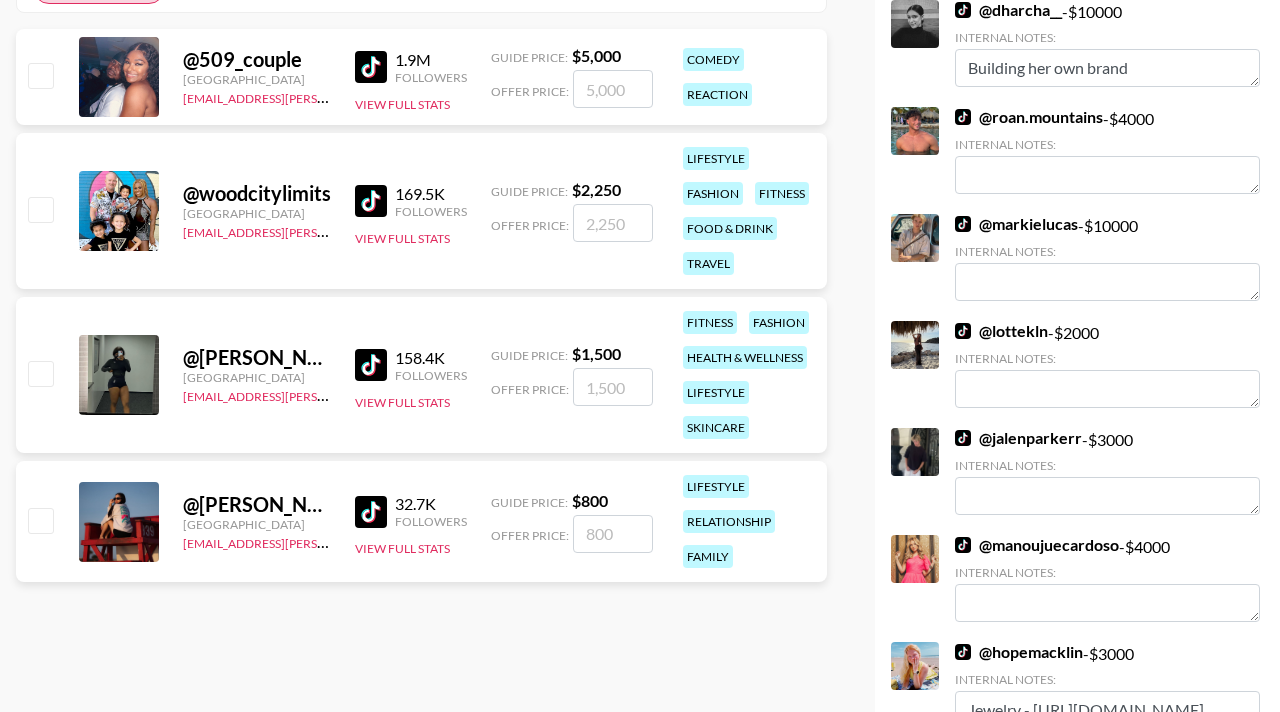 scroll, scrollTop: 656, scrollLeft: 0, axis: vertical 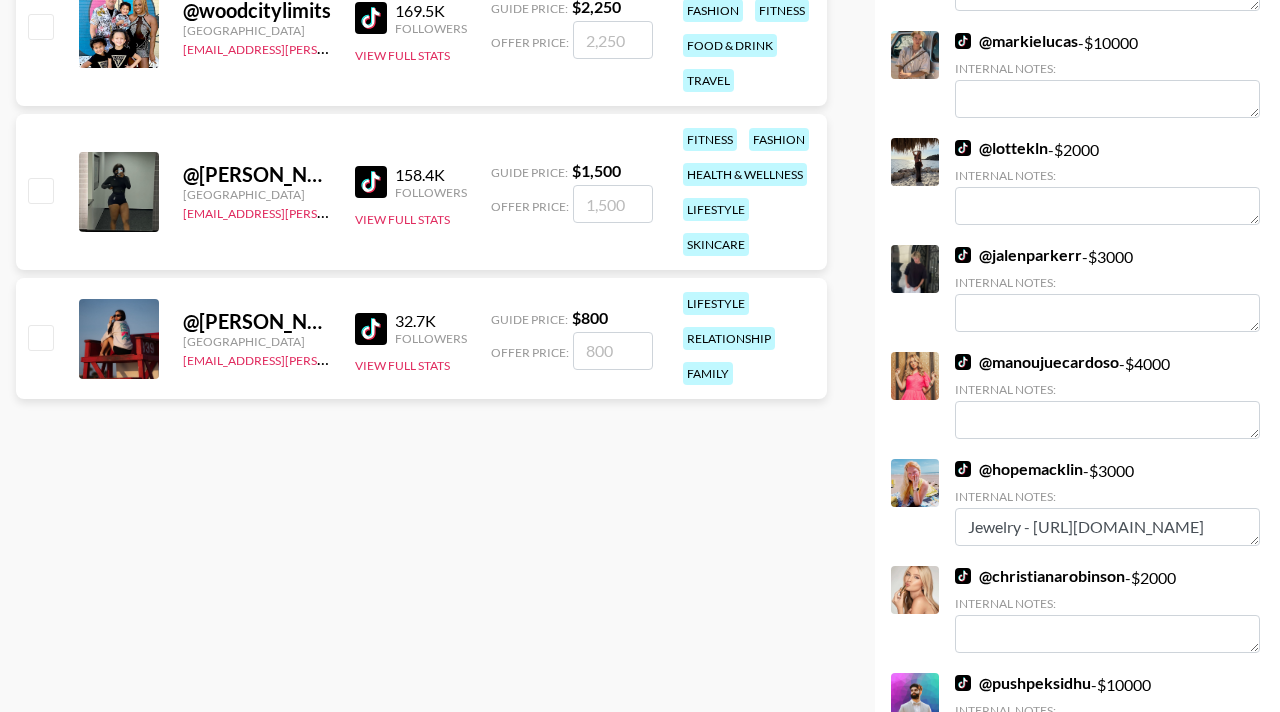 click at bounding box center [40, 337] 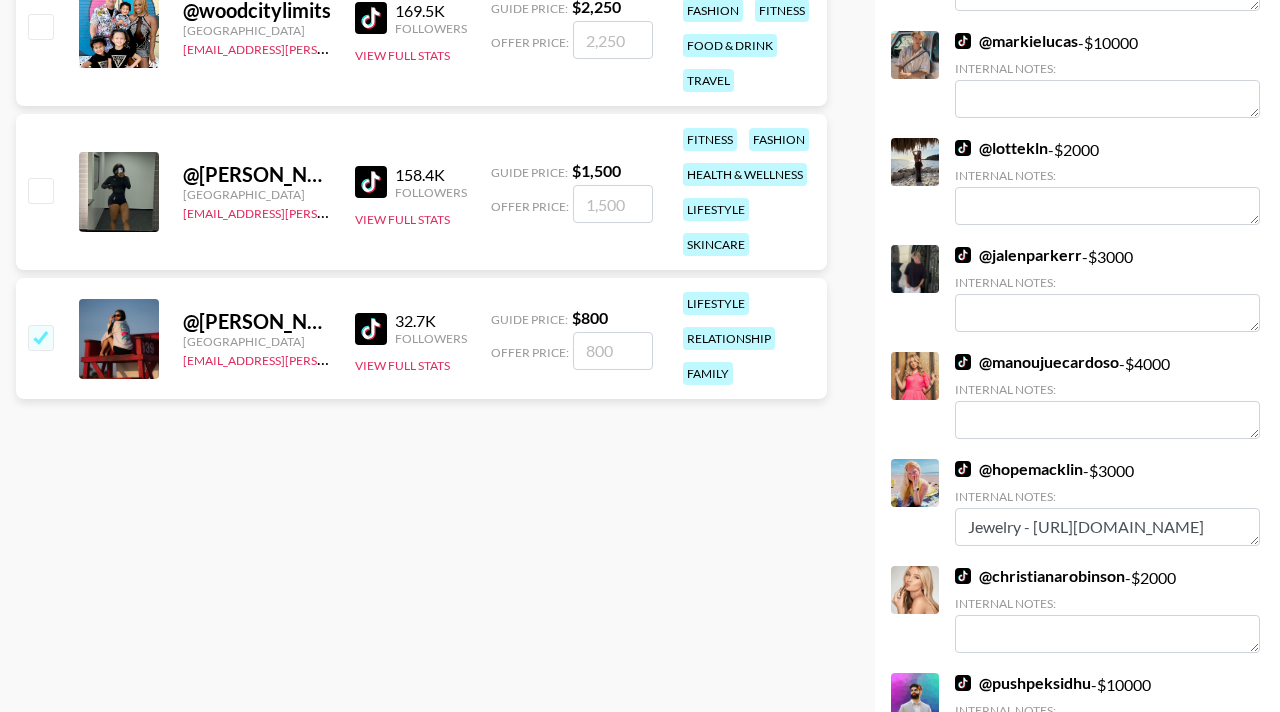 checkbox on "true" 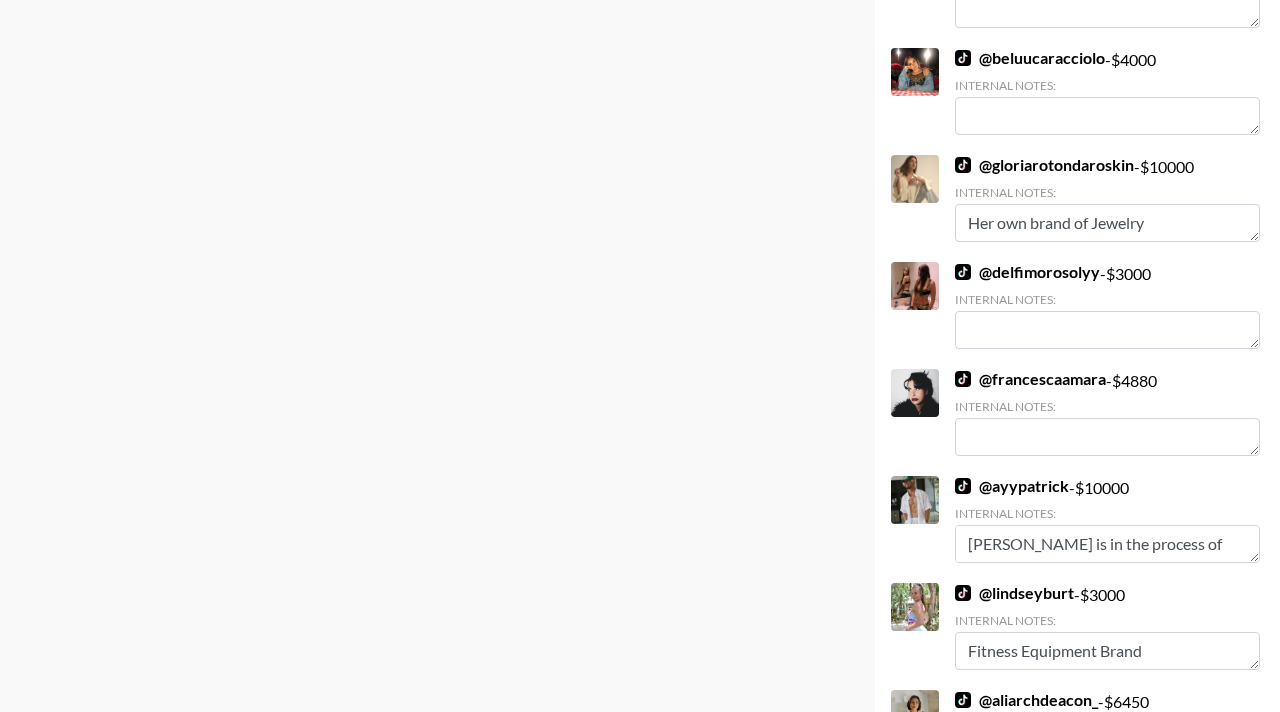 scroll, scrollTop: 2318, scrollLeft: 0, axis: vertical 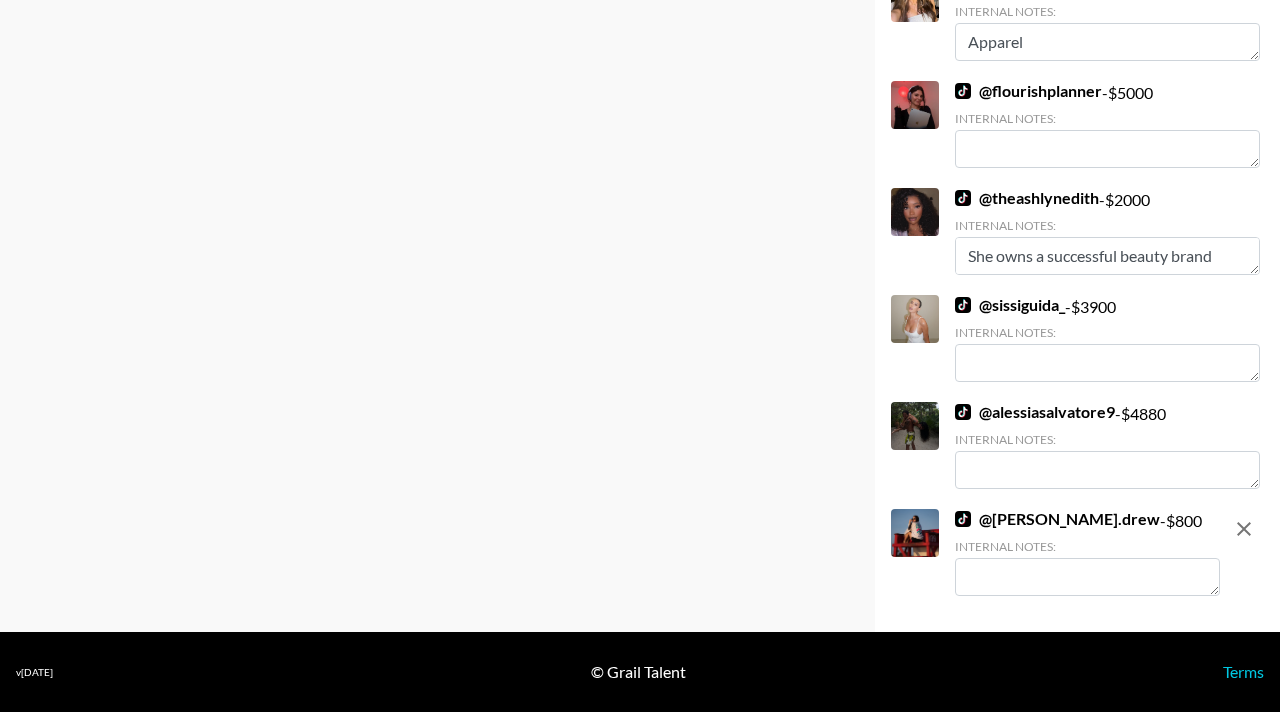 click at bounding box center [1087, 577] 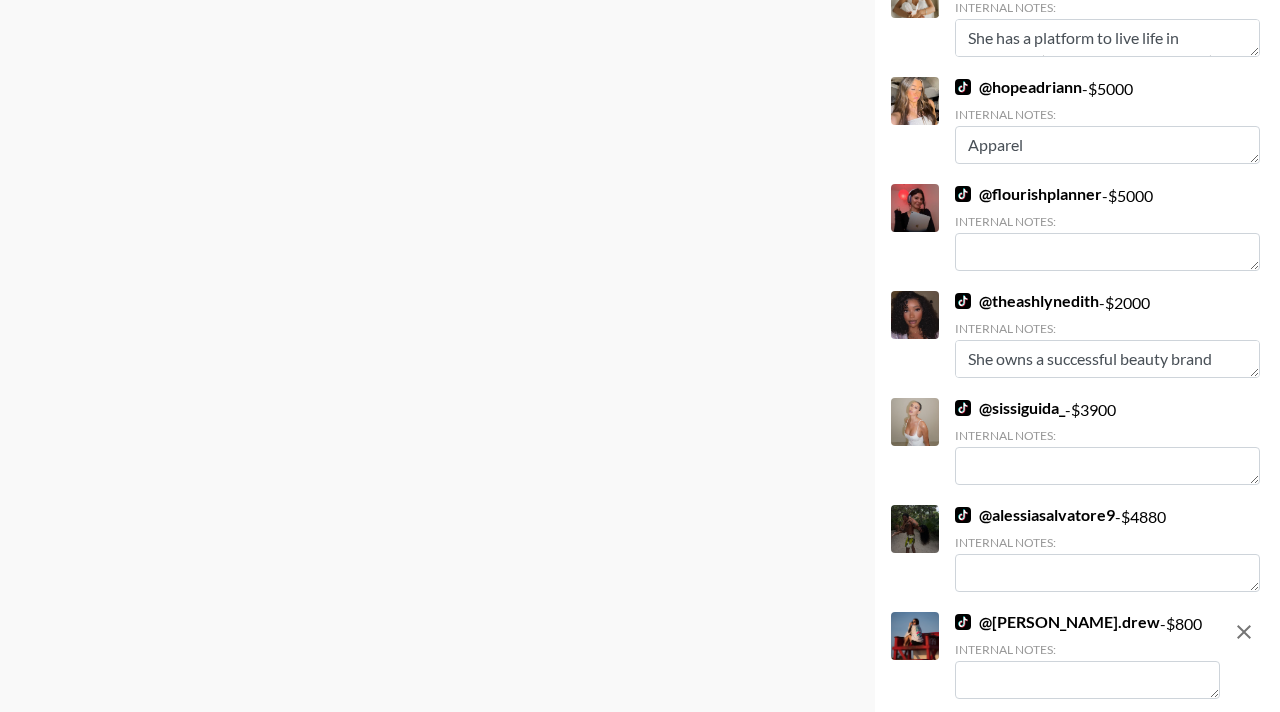 scroll, scrollTop: 2276, scrollLeft: 0, axis: vertical 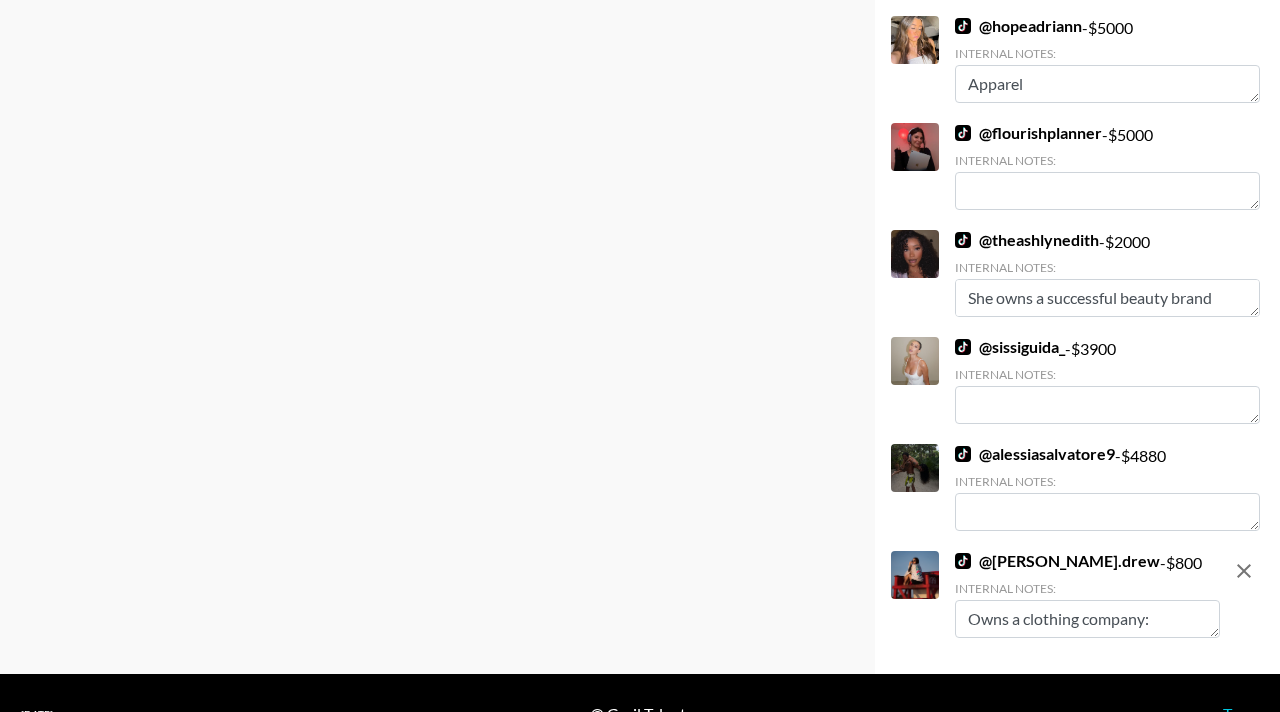 paste on "Fleur by Drew" 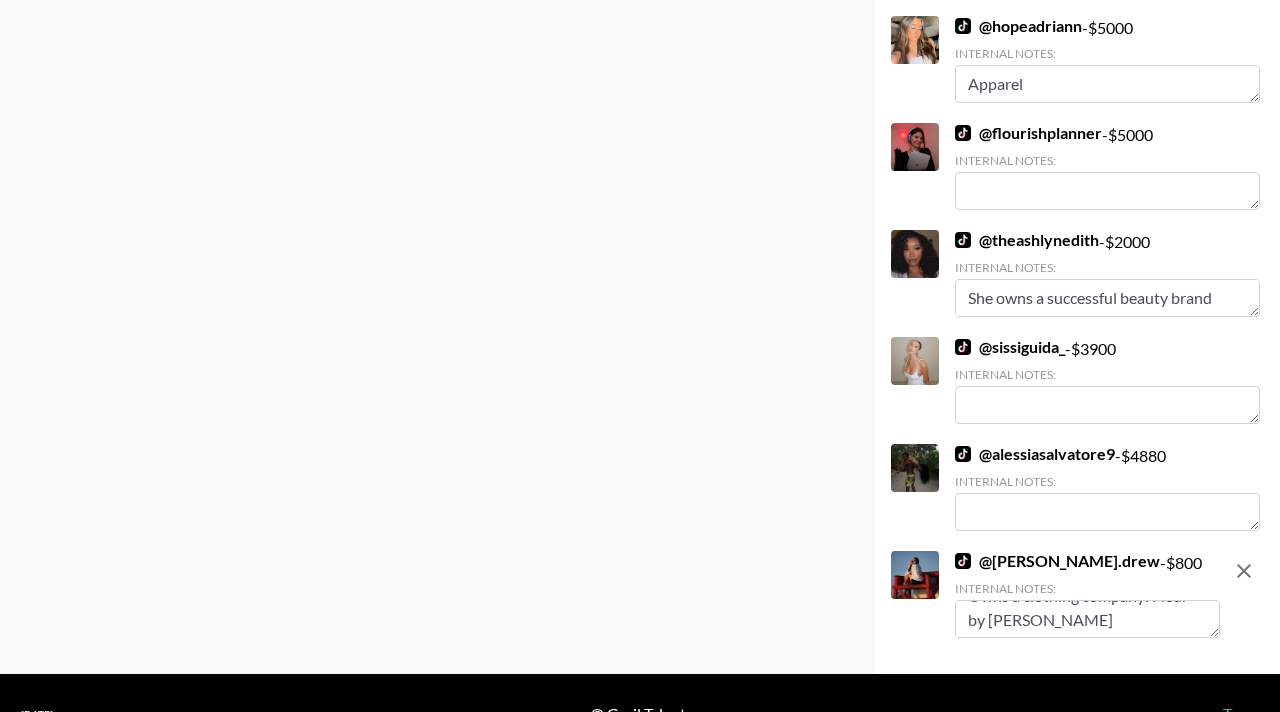 scroll, scrollTop: 48, scrollLeft: 0, axis: vertical 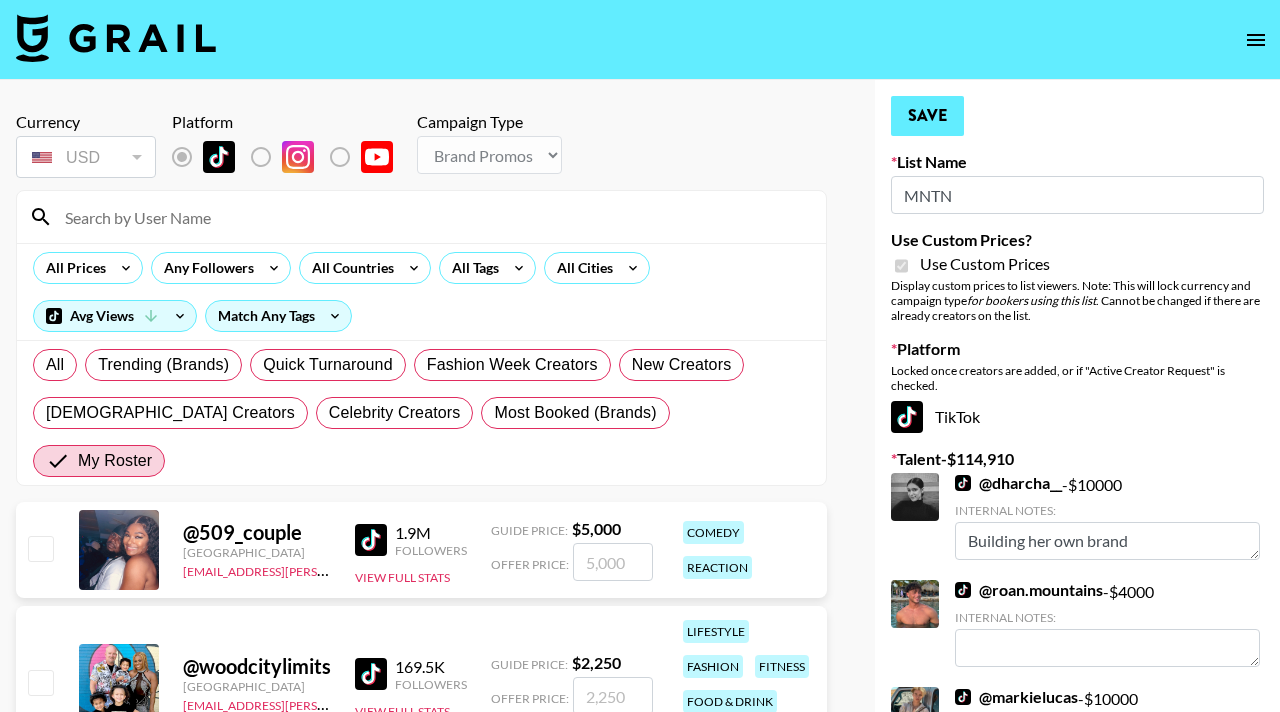type on "Owns a clothing company: Fleur by Drew" 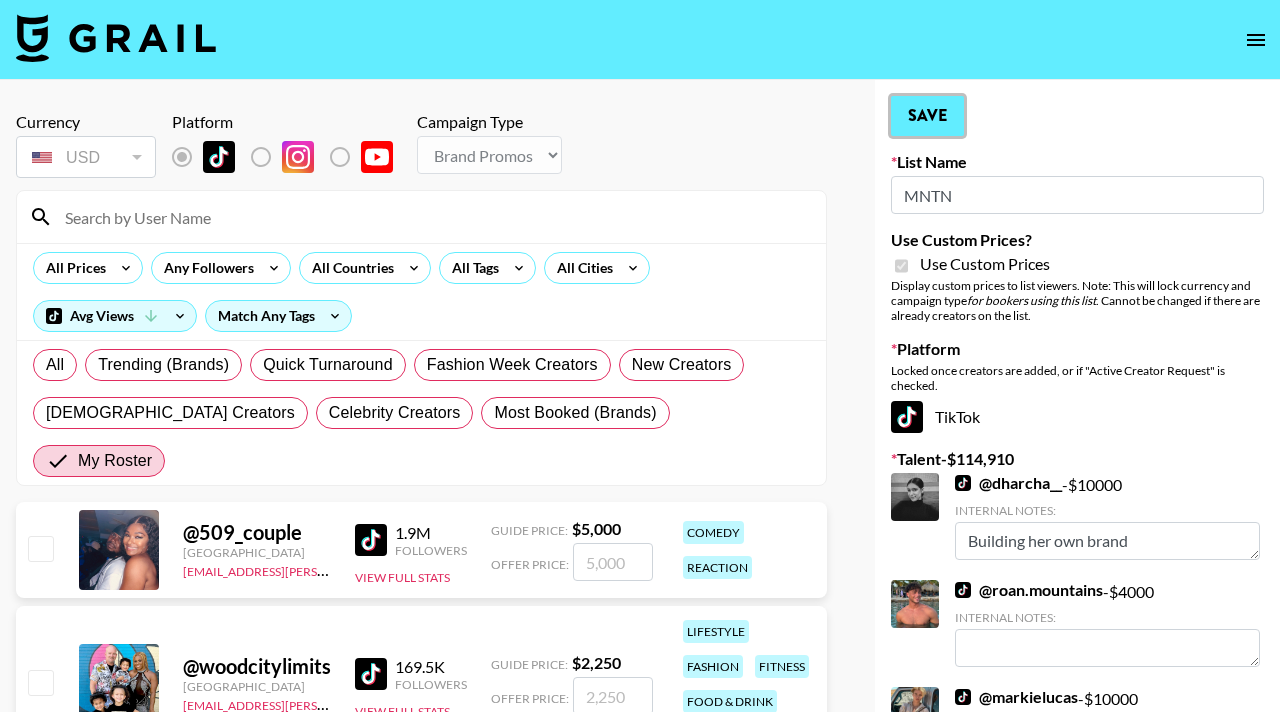 click on "Save" at bounding box center [927, 116] 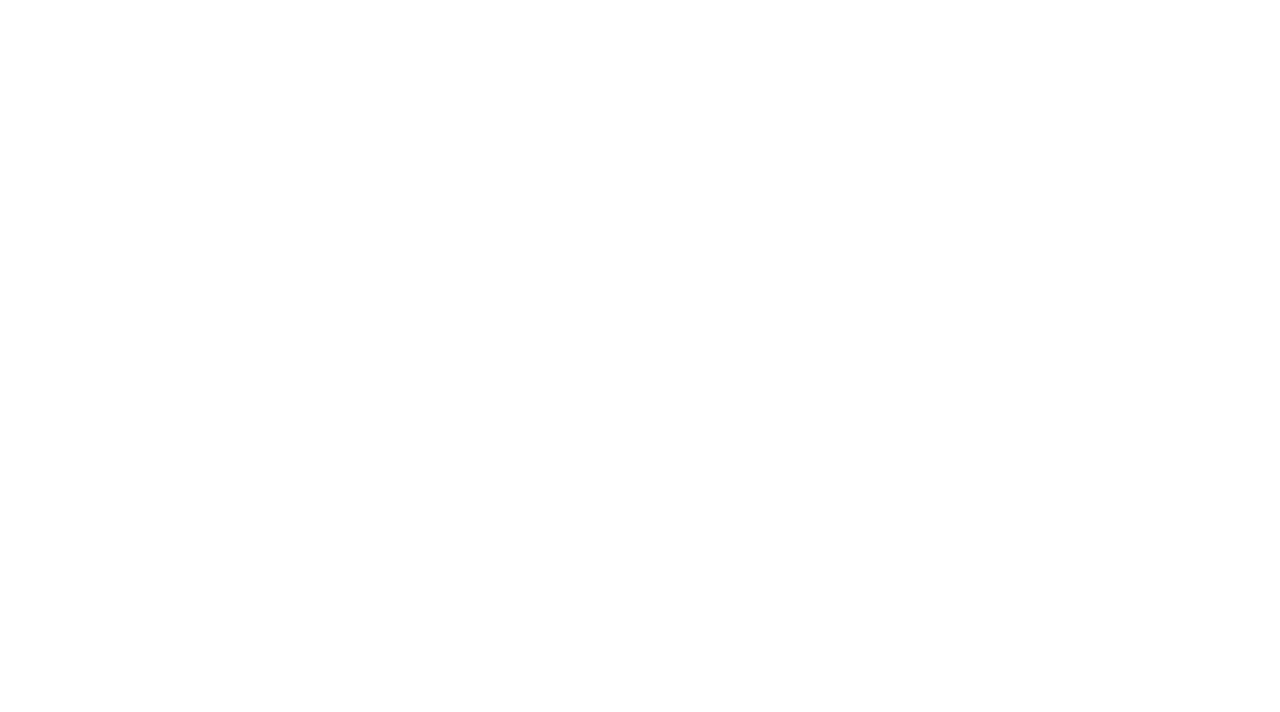scroll, scrollTop: 0, scrollLeft: 0, axis: both 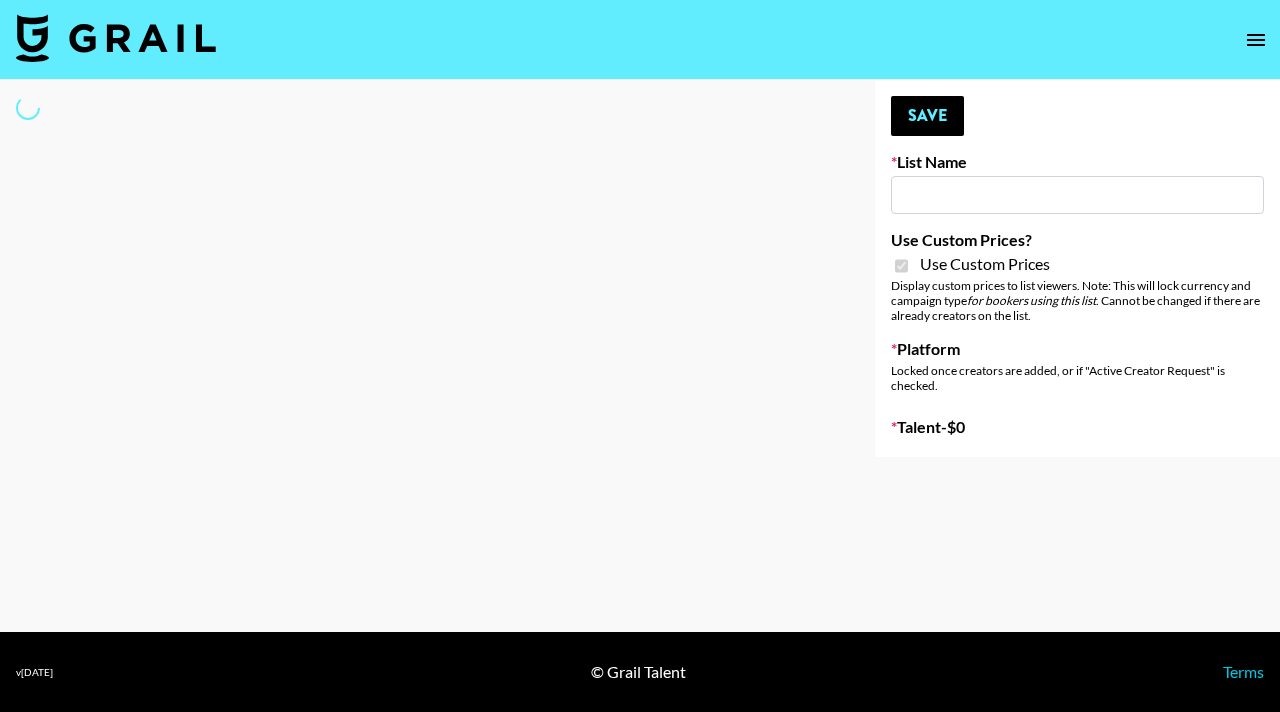 type on "Unhooked & Beam" 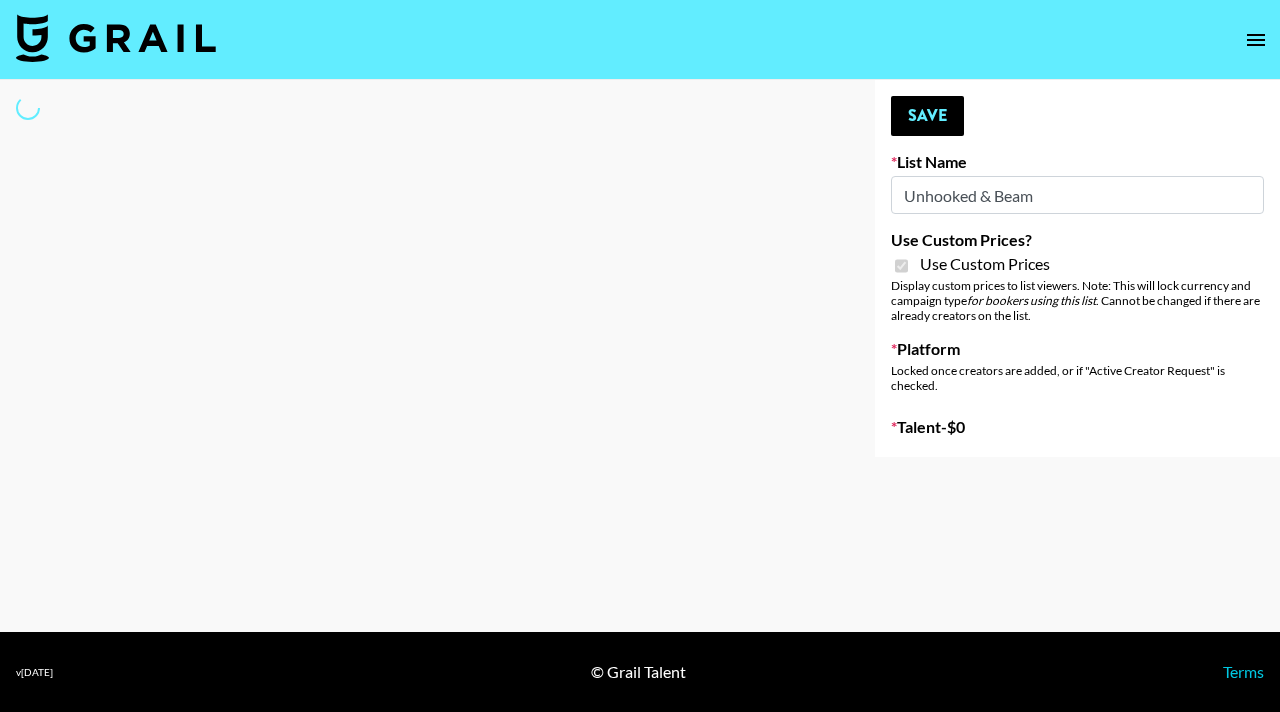 select on "Brand" 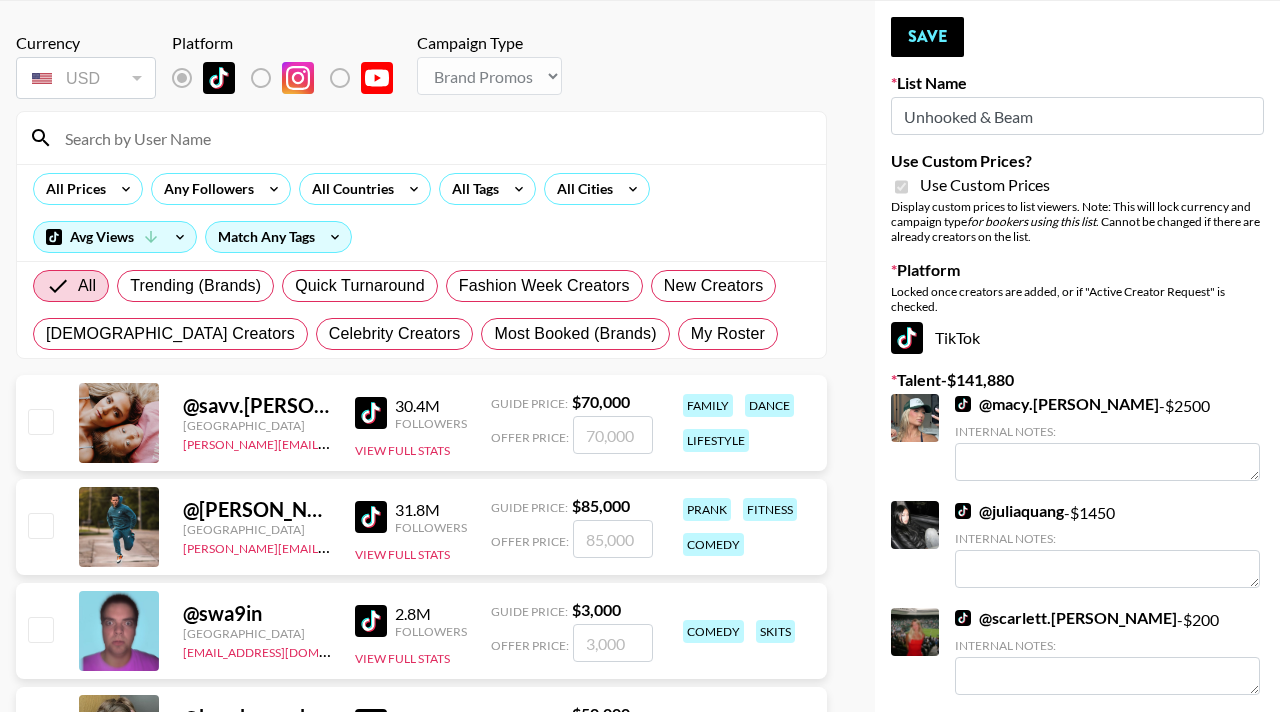 scroll, scrollTop: 0, scrollLeft: 0, axis: both 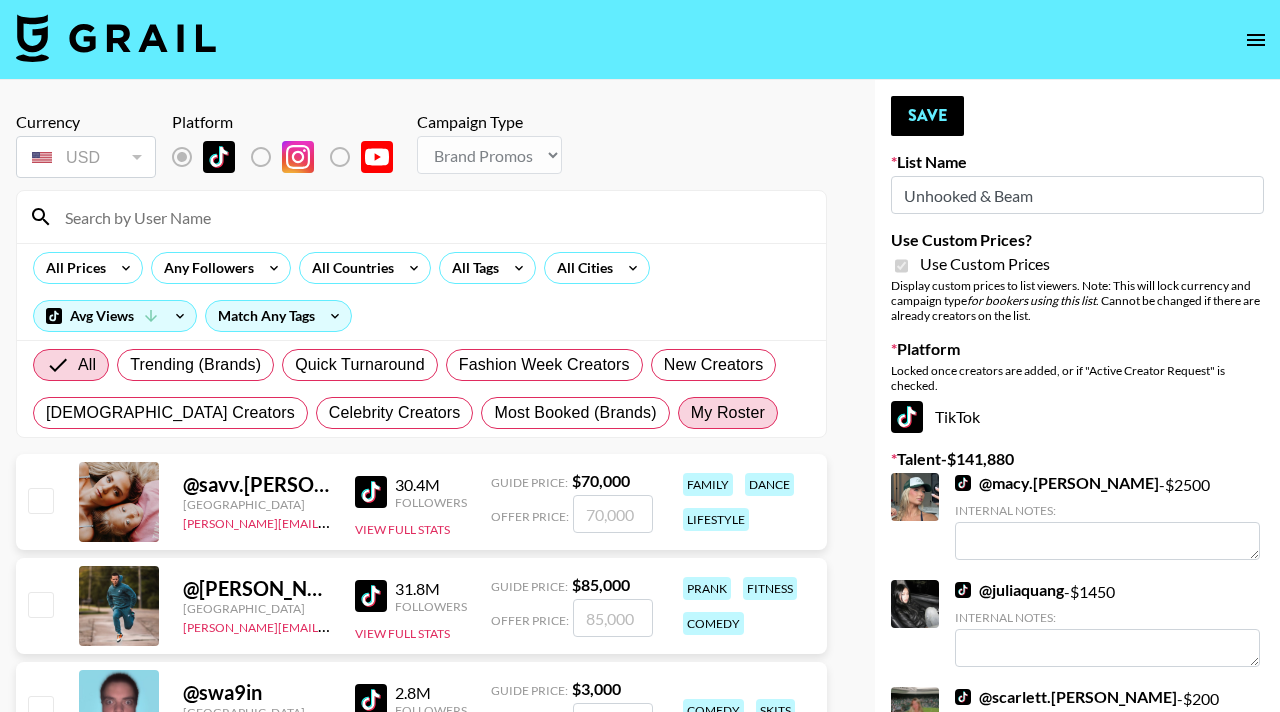 click on "My Roster" at bounding box center (728, 413) 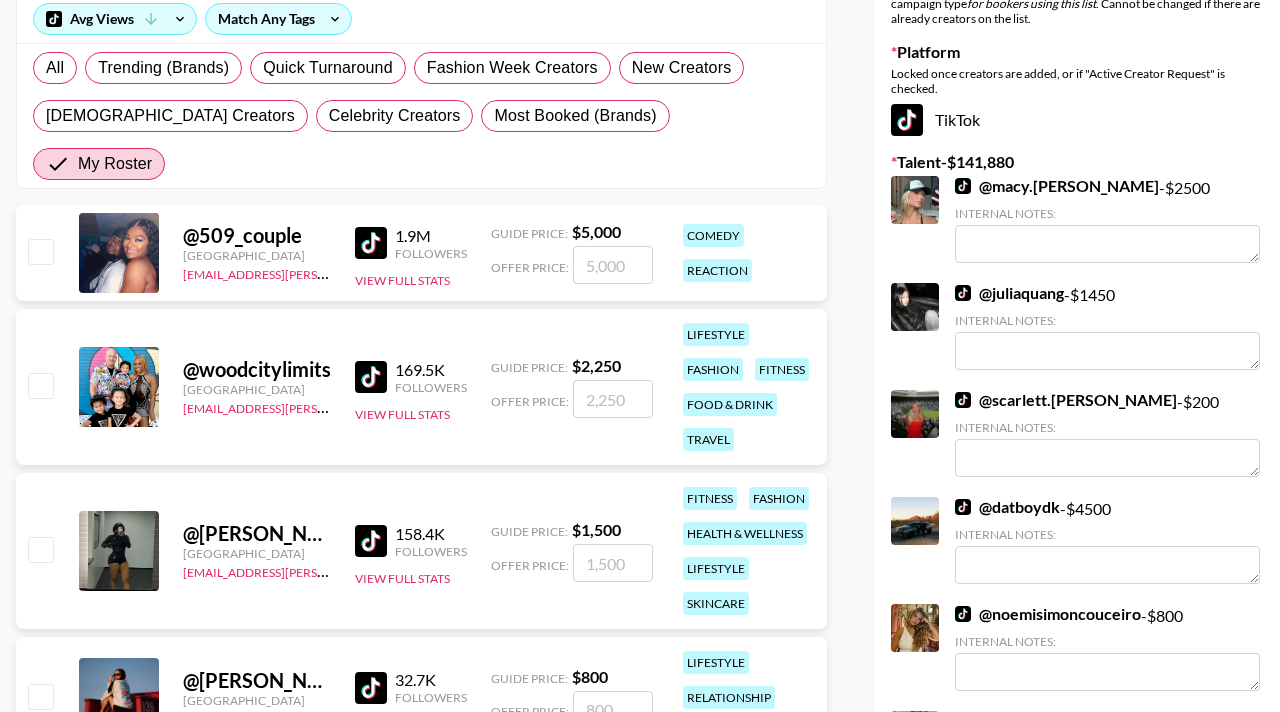 scroll, scrollTop: 313, scrollLeft: 0, axis: vertical 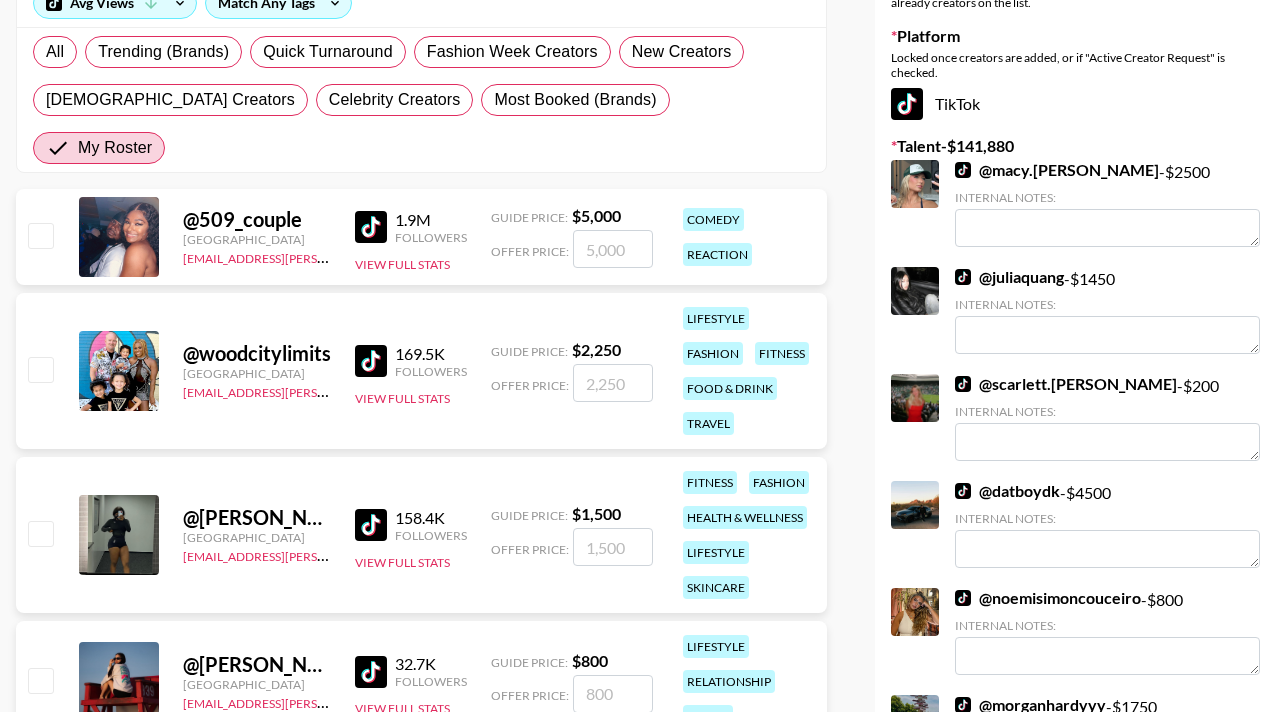 click at bounding box center (40, 235) 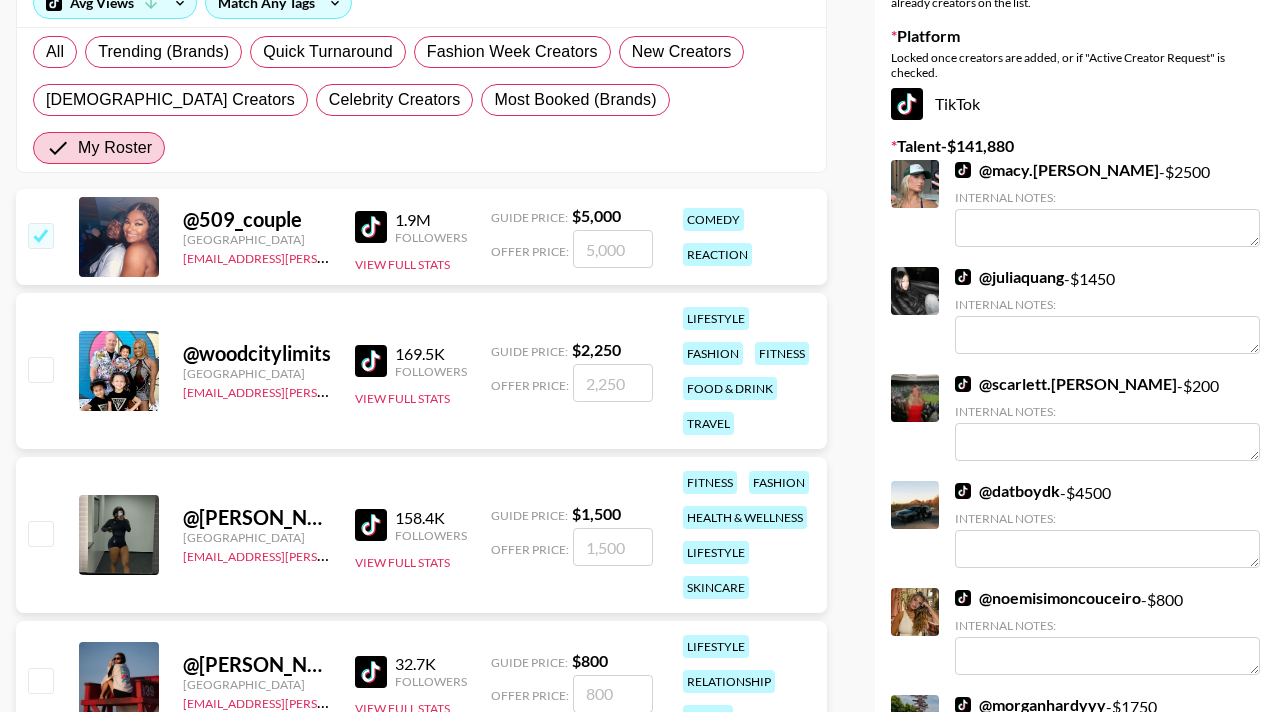 checkbox on "true" 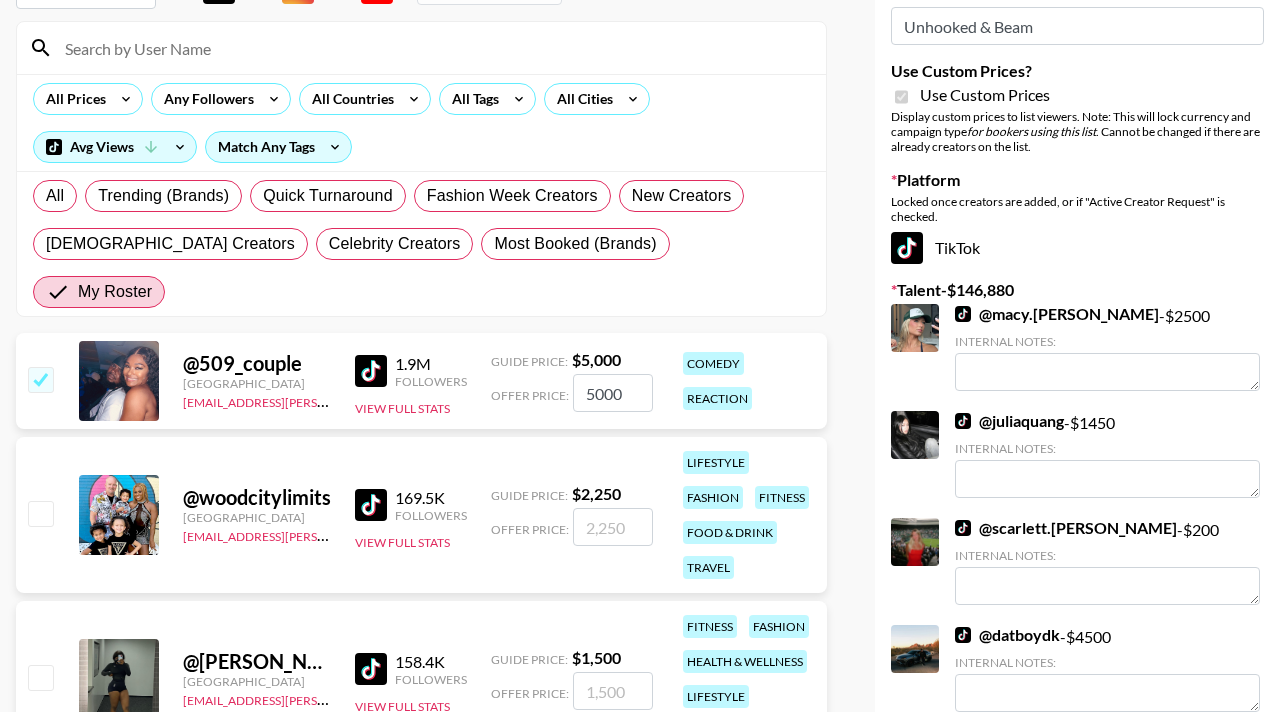 scroll, scrollTop: 0, scrollLeft: 0, axis: both 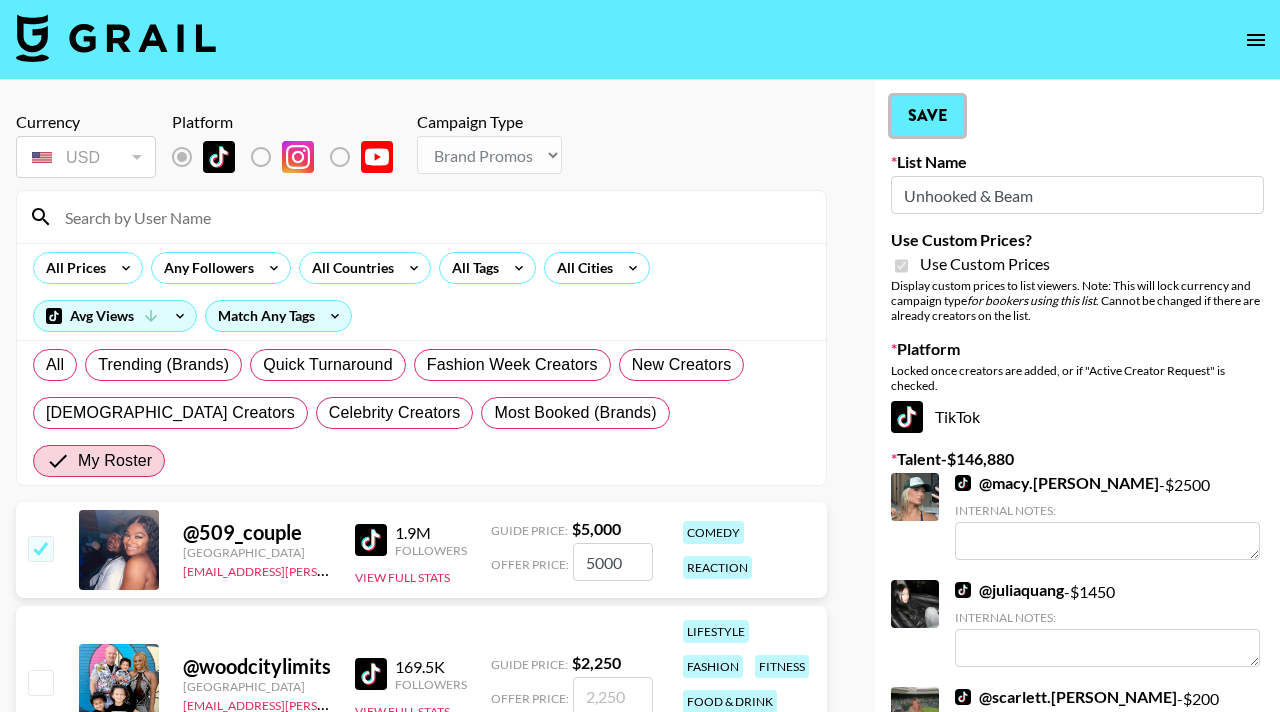 click on "Save" at bounding box center (927, 116) 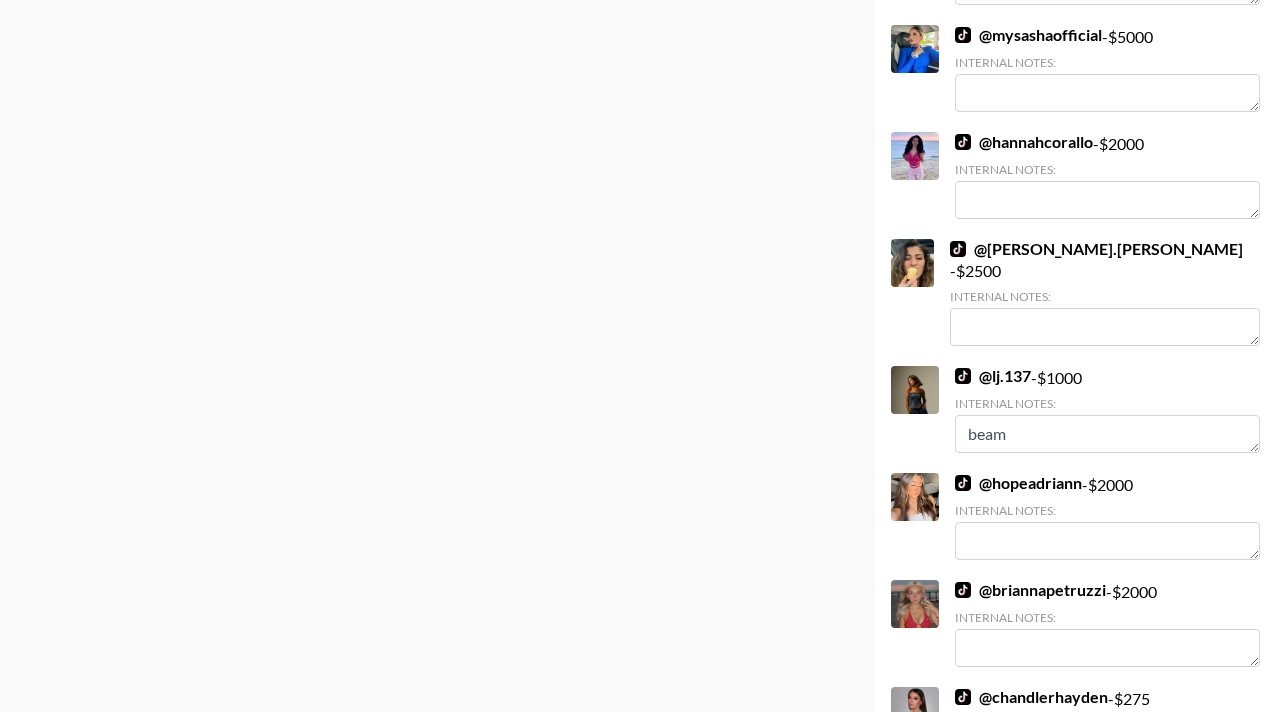 scroll, scrollTop: 1359, scrollLeft: 0, axis: vertical 